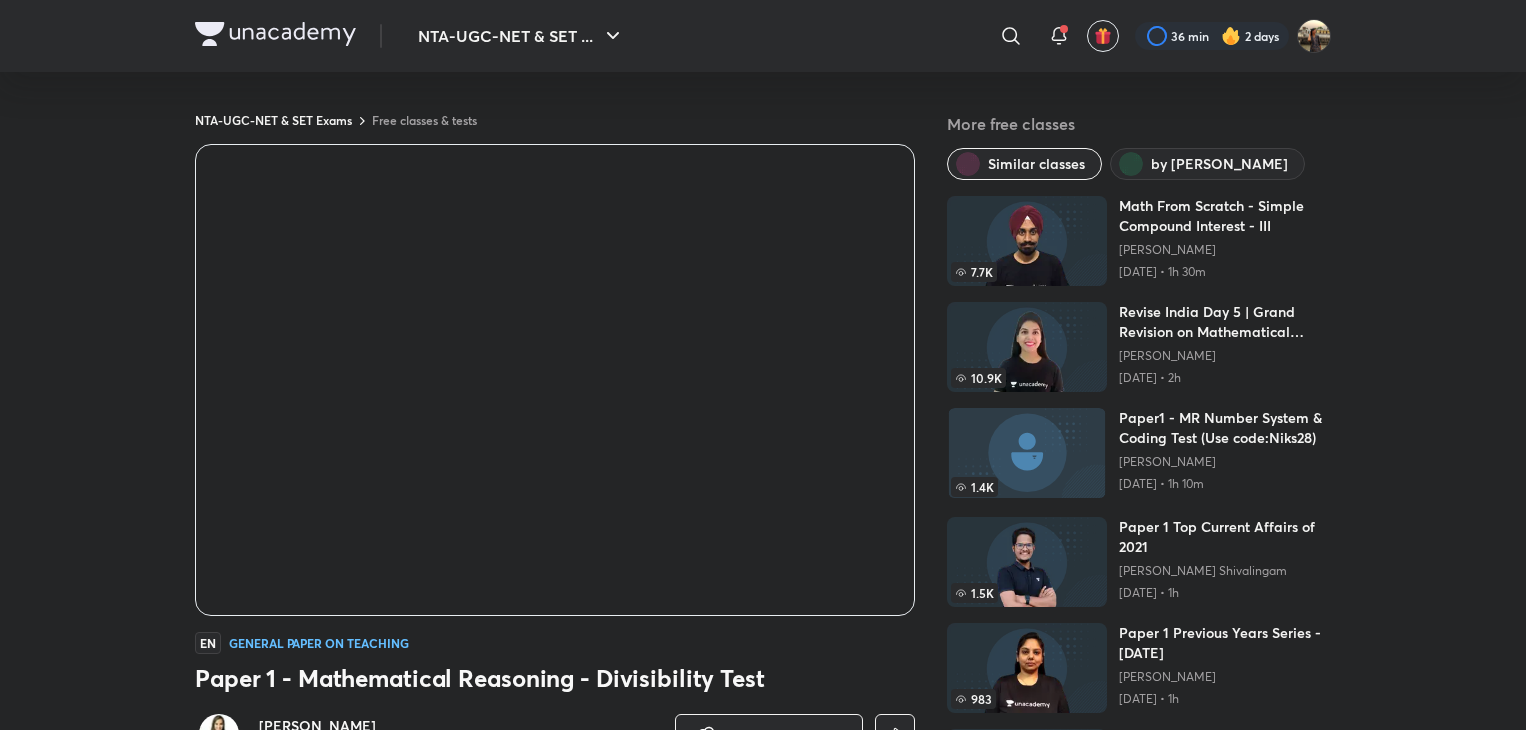 scroll, scrollTop: 0, scrollLeft: 0, axis: both 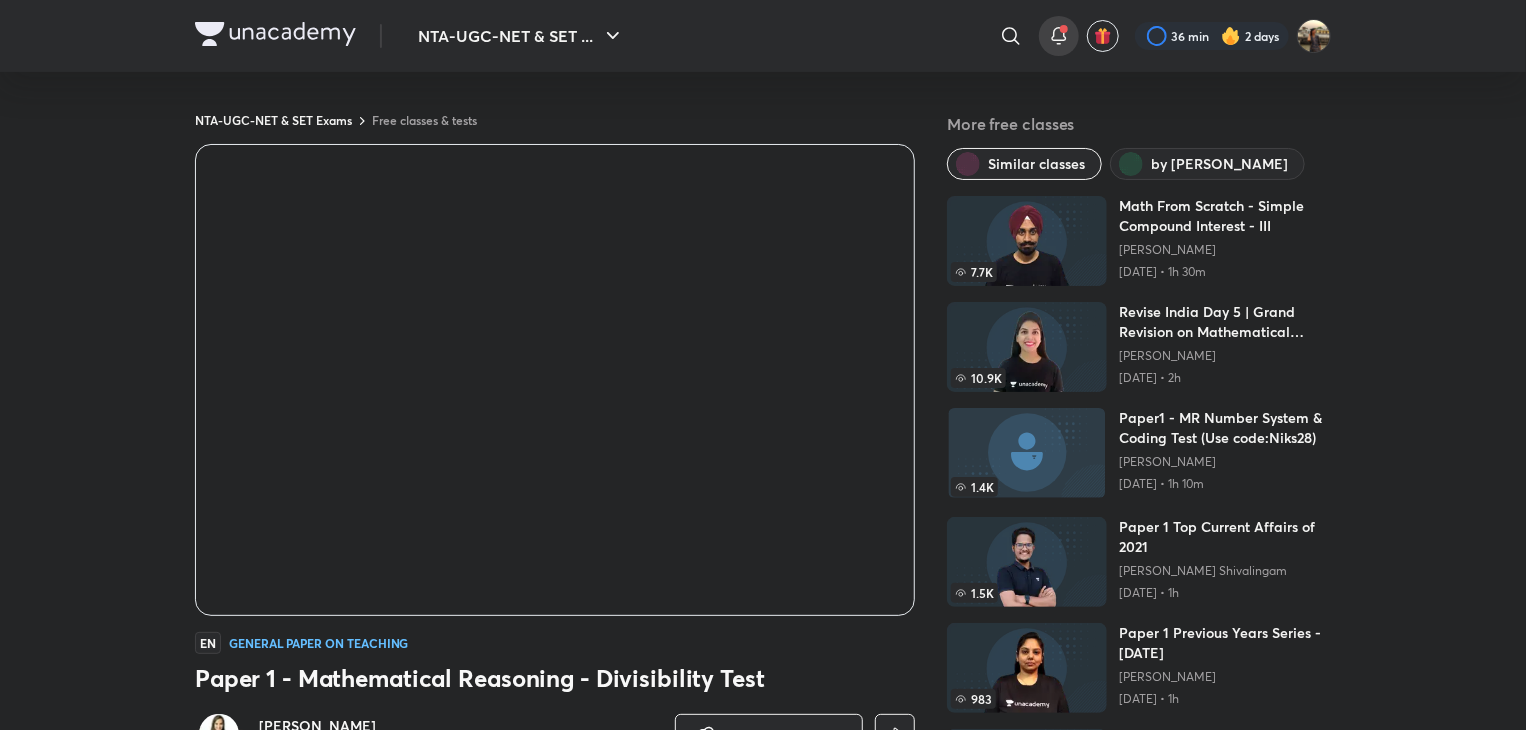 click 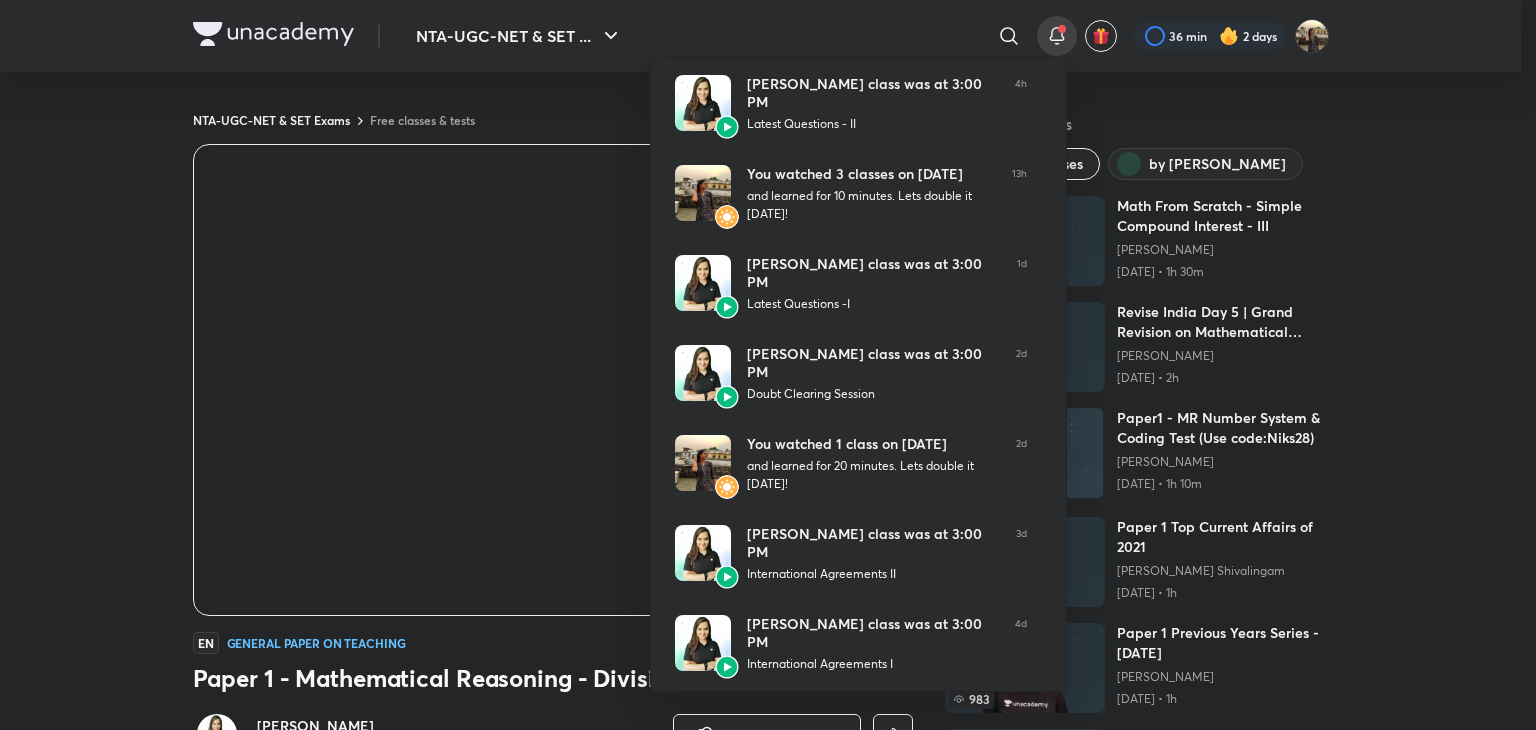 click at bounding box center [768, 365] 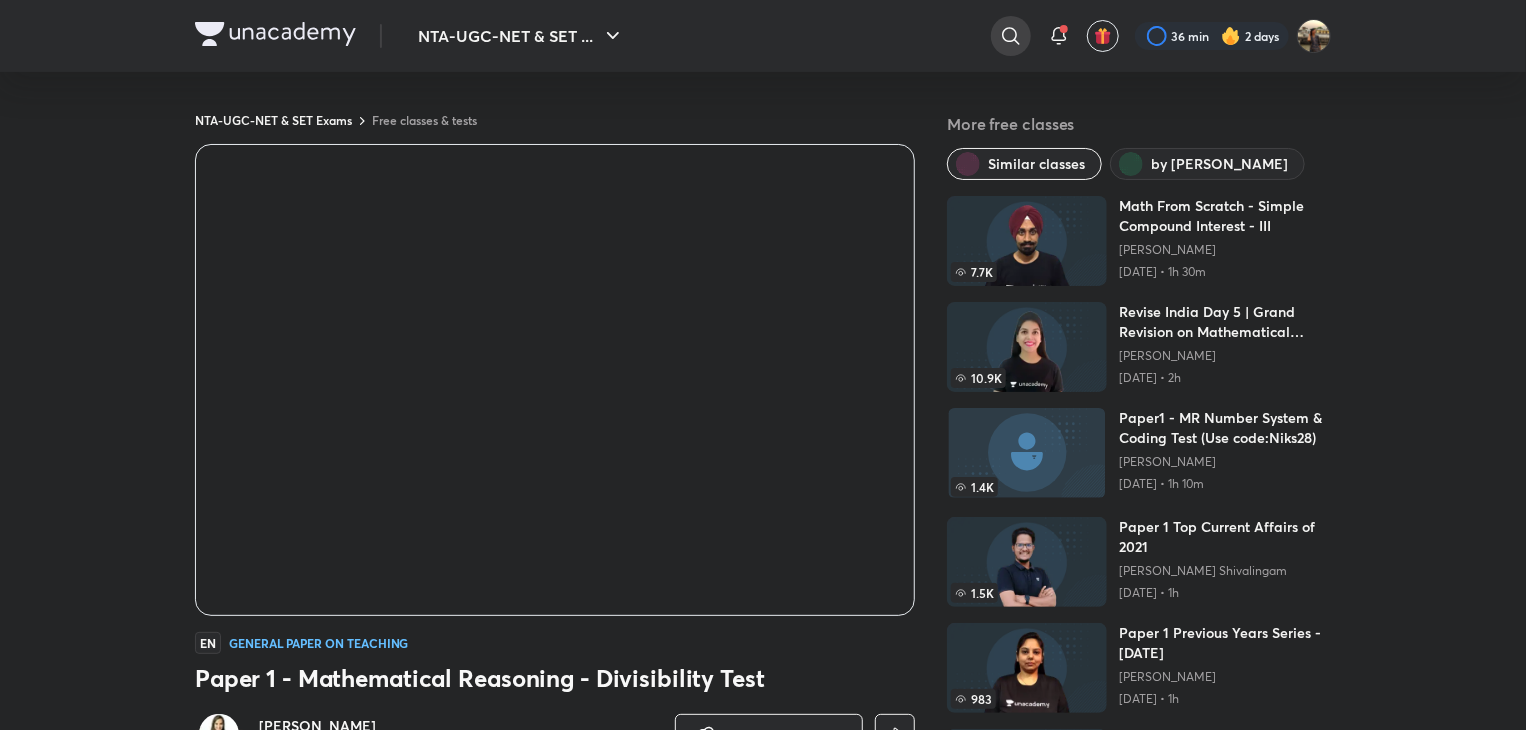 click 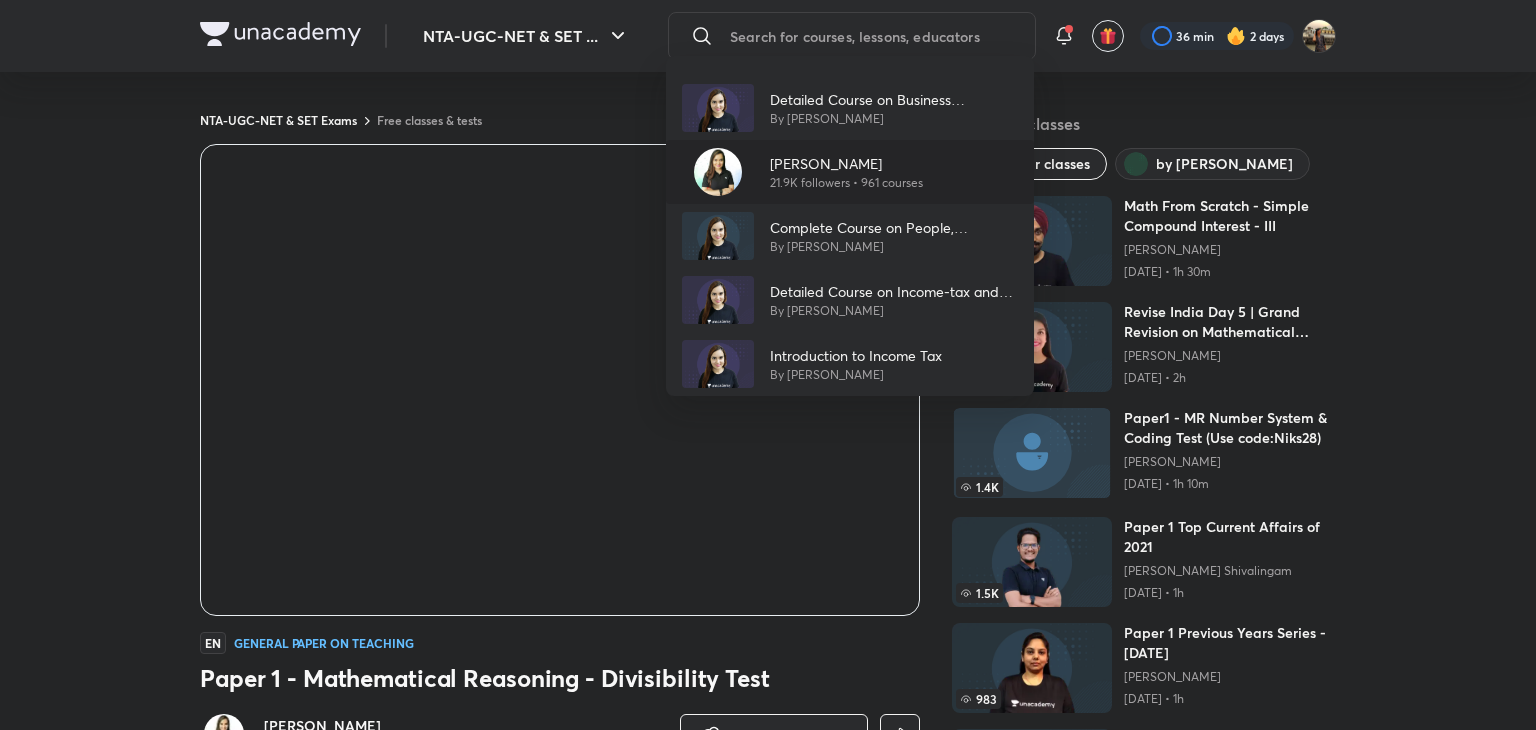 click on "[PERSON_NAME]" at bounding box center (846, 163) 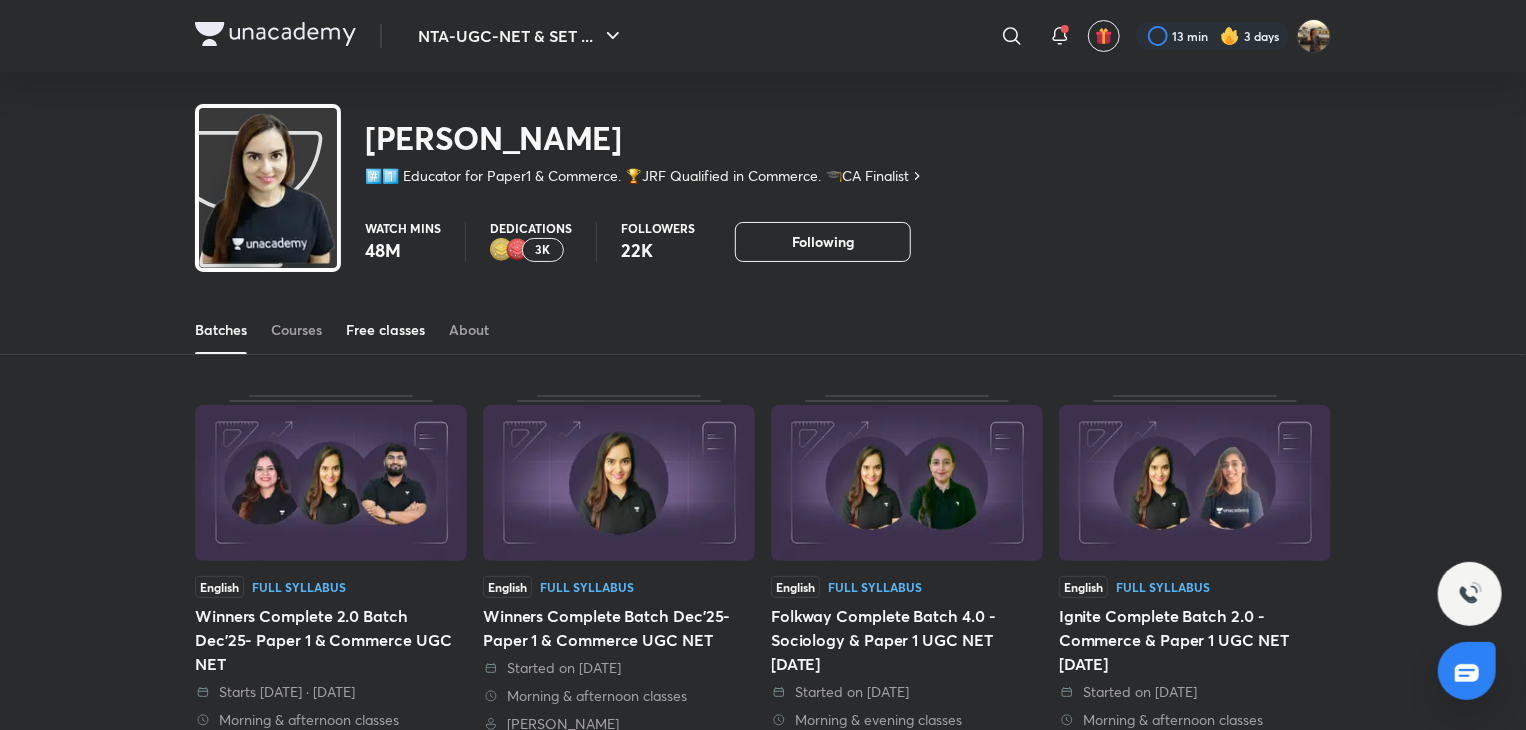 click on "Free classes" at bounding box center (385, 330) 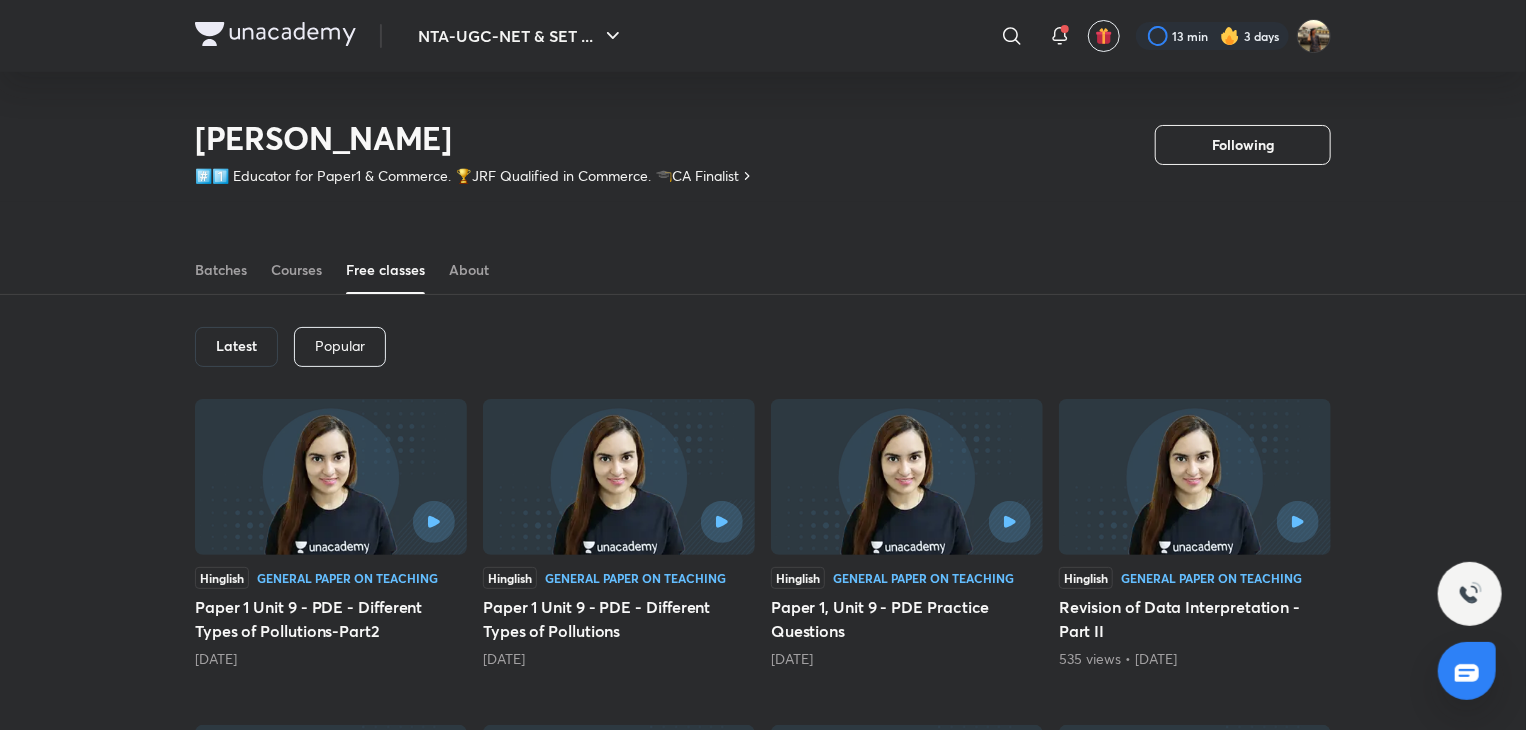 scroll, scrollTop: 1248, scrollLeft: 0, axis: vertical 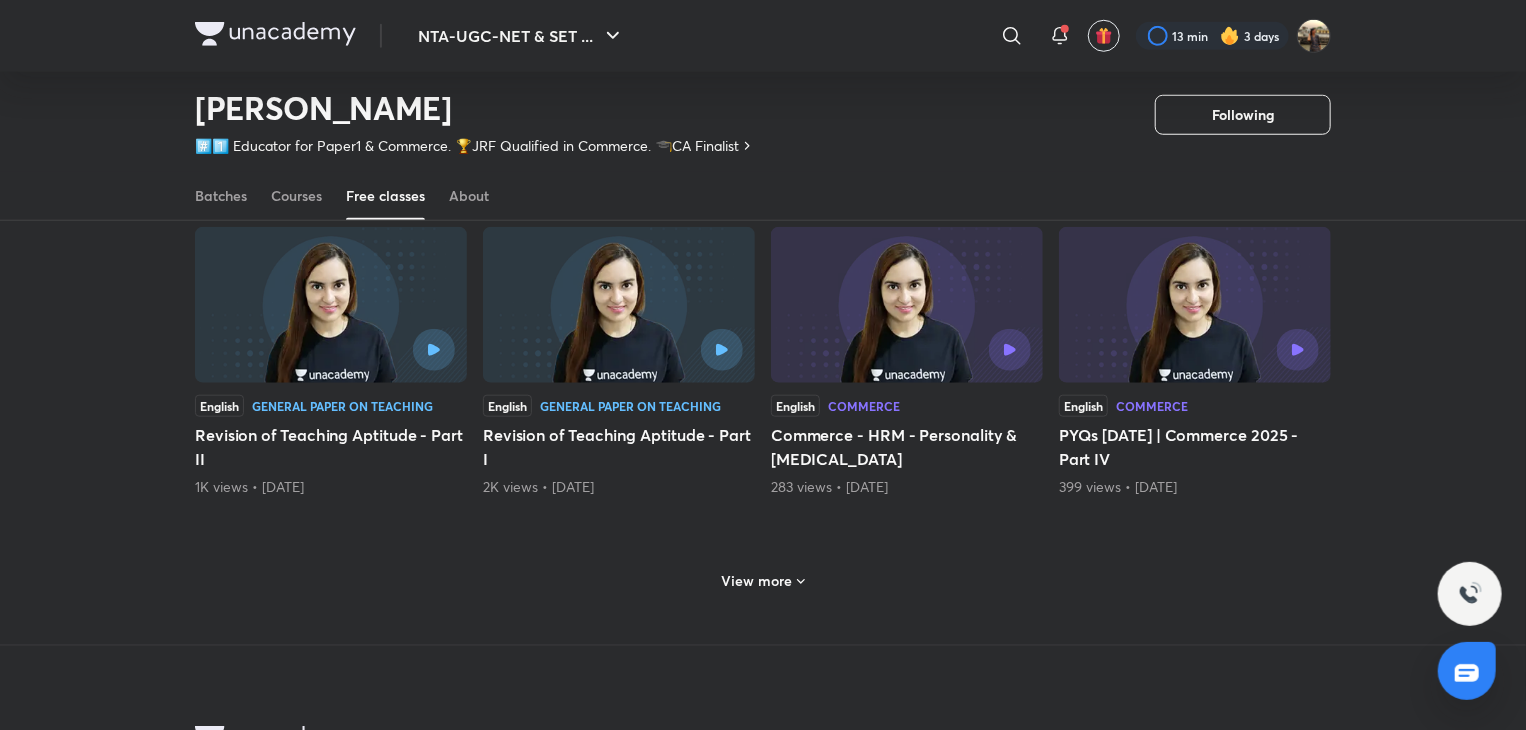 click on "View more" at bounding box center (757, 581) 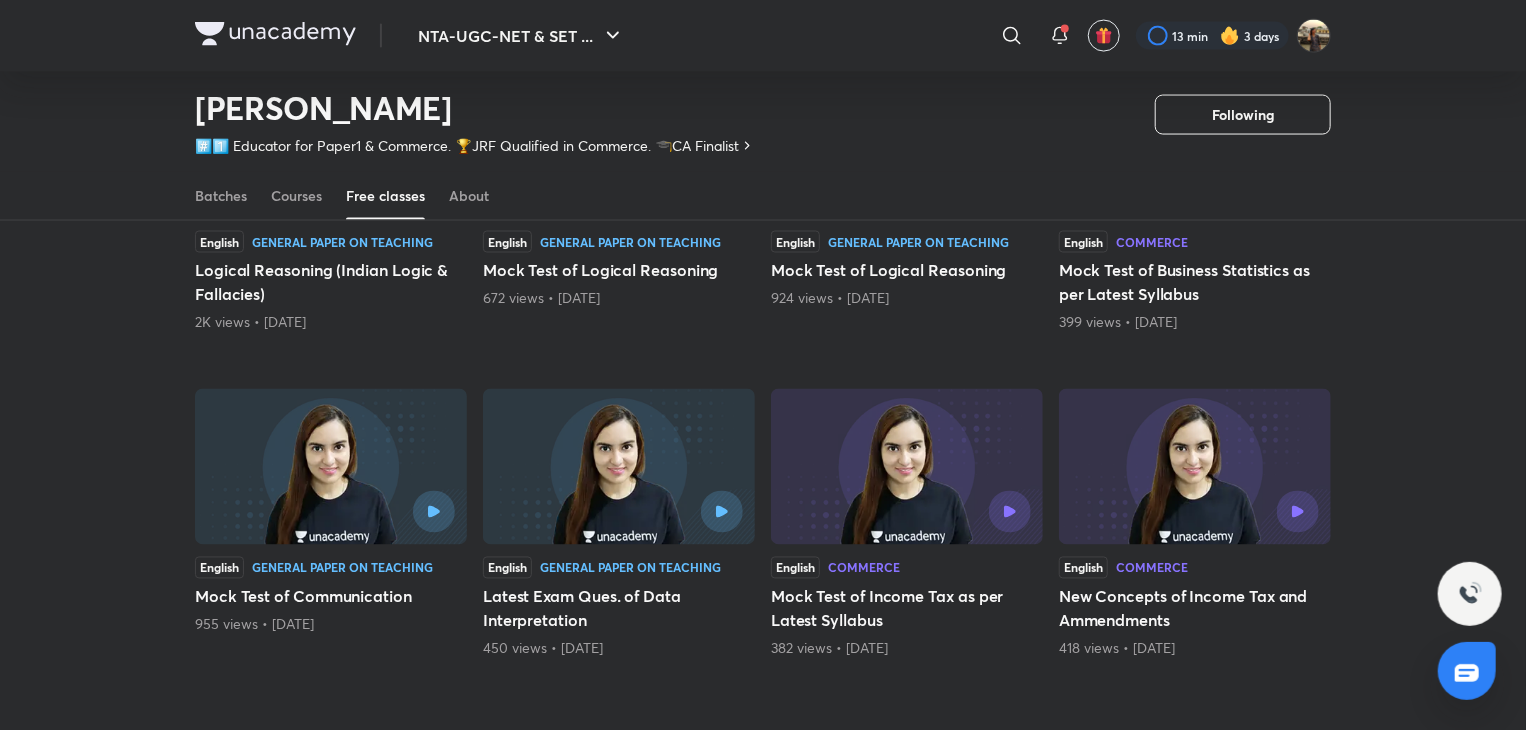 scroll, scrollTop: 1658, scrollLeft: 0, axis: vertical 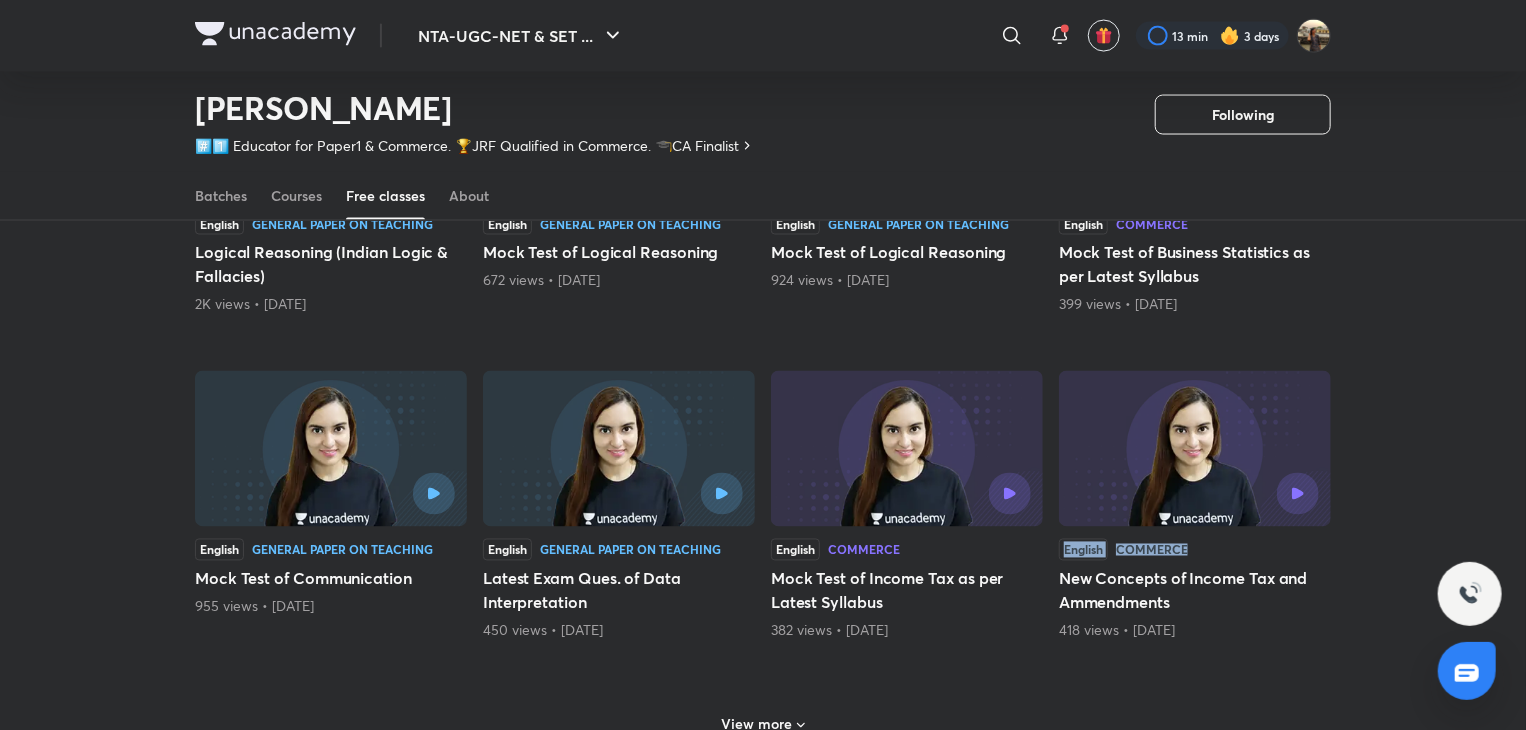 drag, startPoint x: 1510, startPoint y: 533, endPoint x: 1532, endPoint y: 459, distance: 77.201035 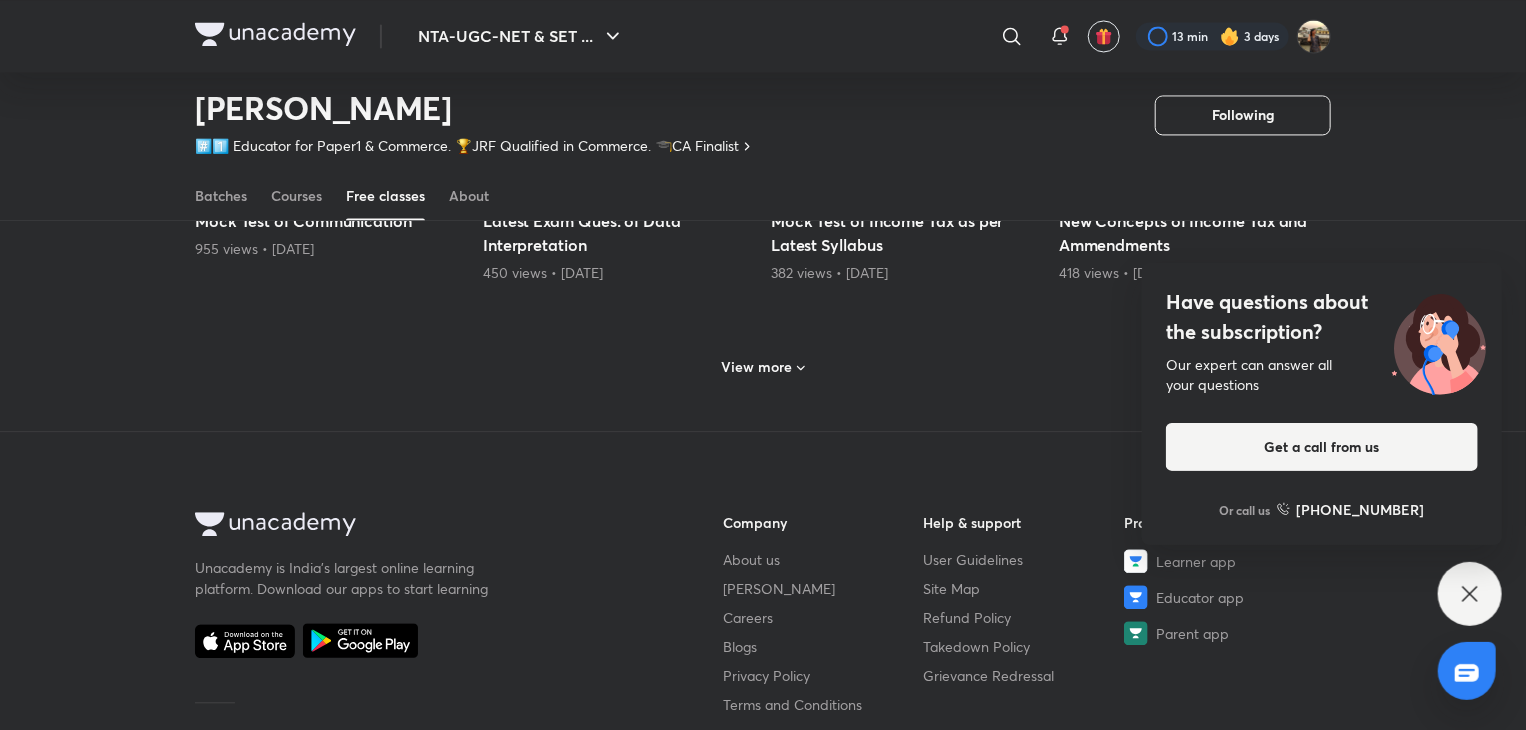 scroll, scrollTop: 2005, scrollLeft: 0, axis: vertical 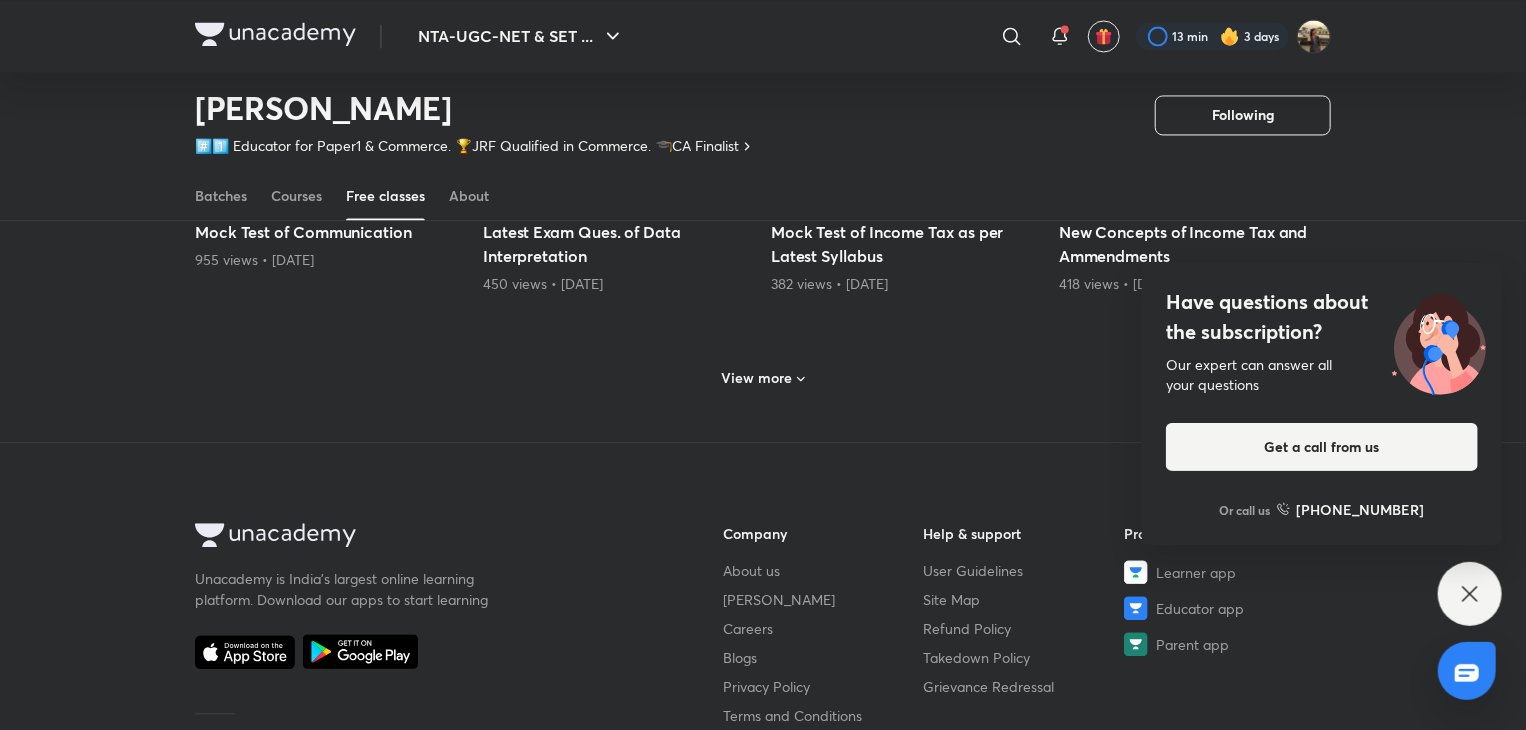 click on "View more" at bounding box center [757, 378] 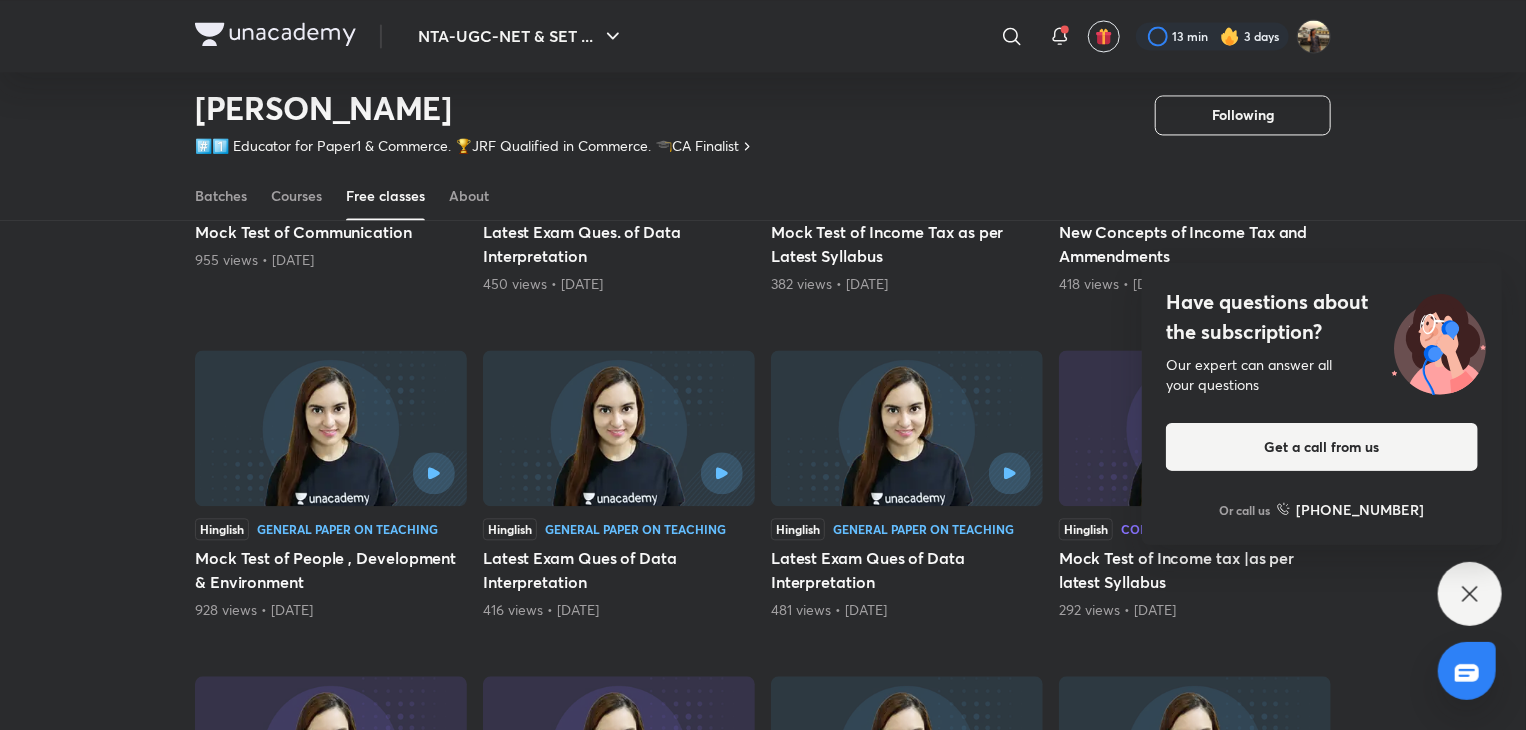 click 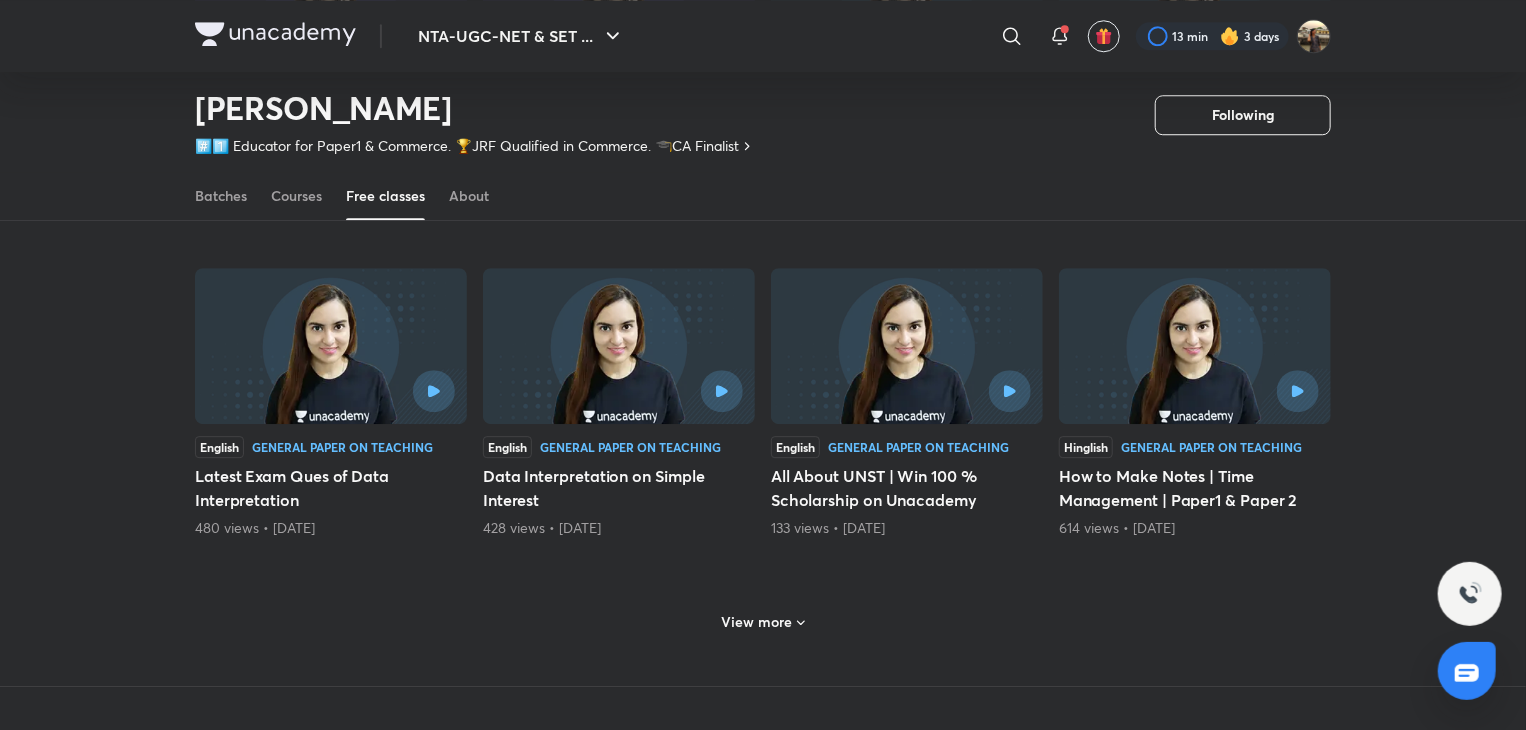 scroll, scrollTop: 2766, scrollLeft: 0, axis: vertical 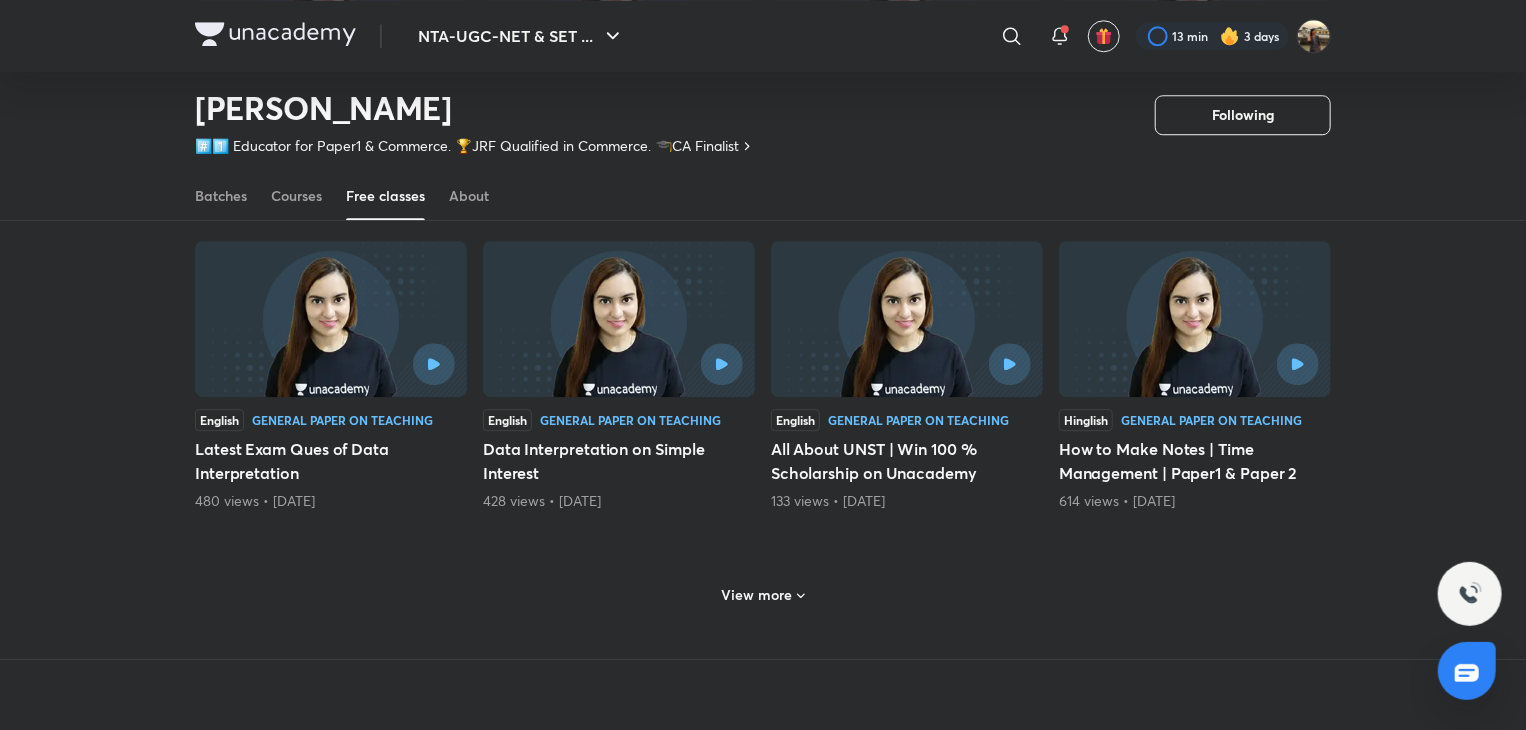 click on "View more" at bounding box center [763, 593] 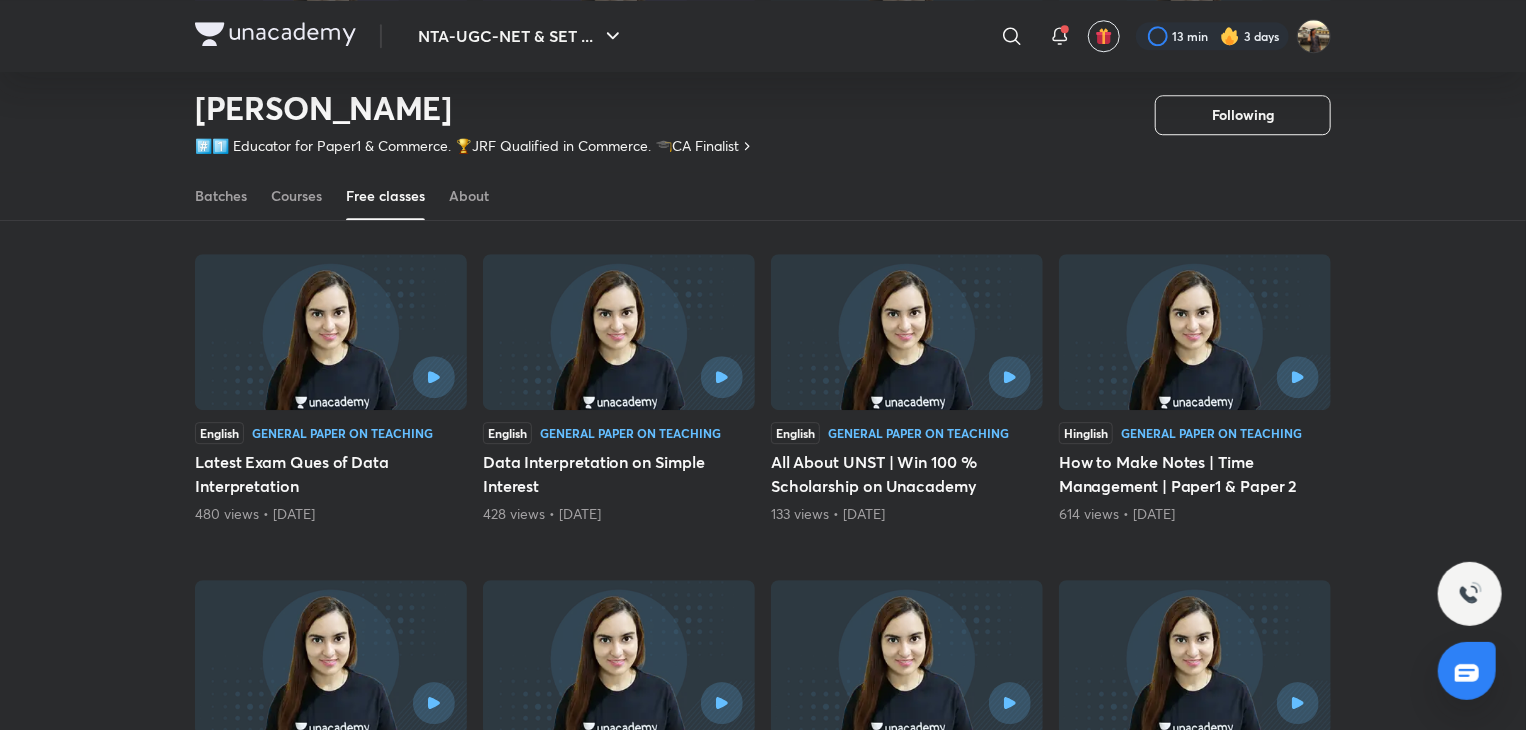 scroll, scrollTop: 2747, scrollLeft: 0, axis: vertical 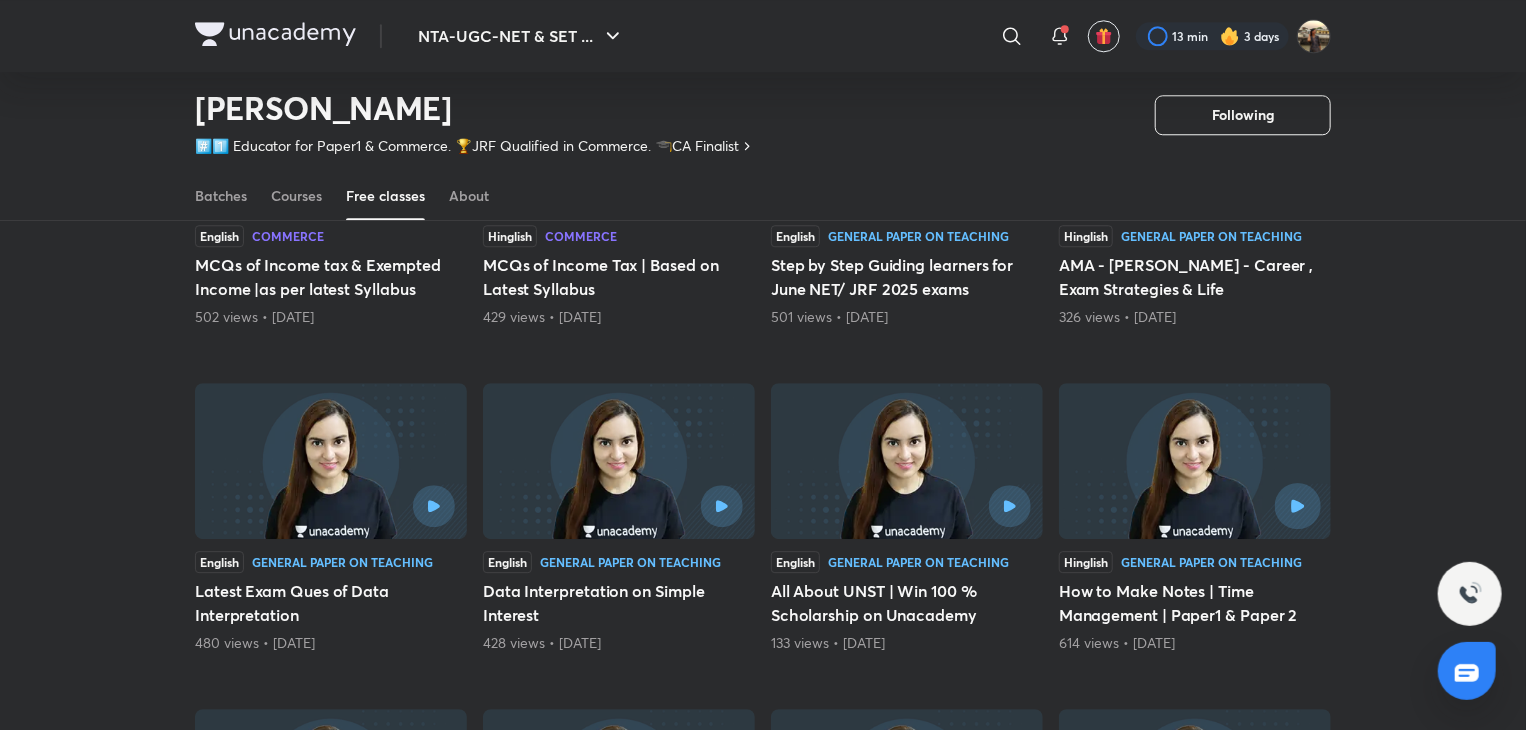 click at bounding box center [1298, 506] 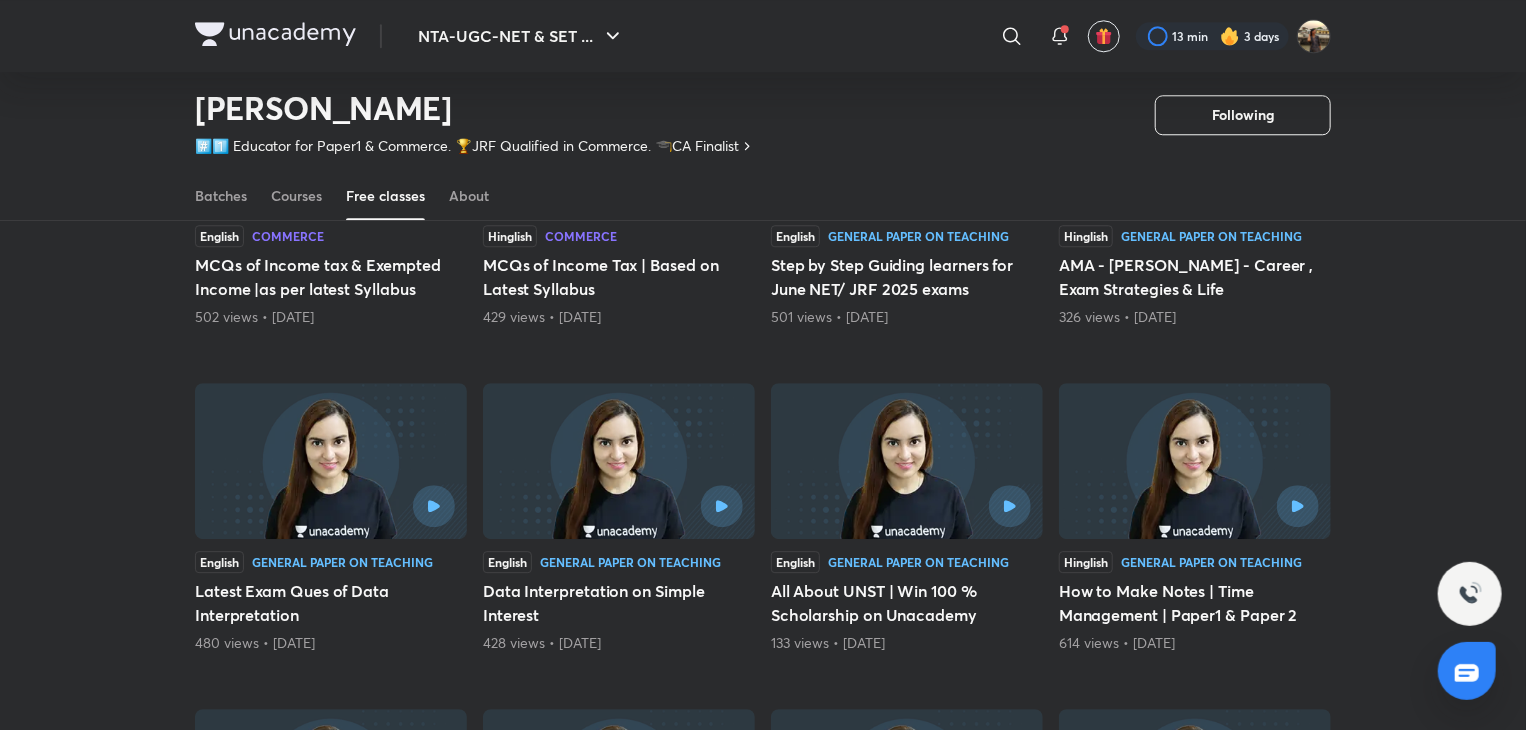 click at bounding box center (1257, 506) 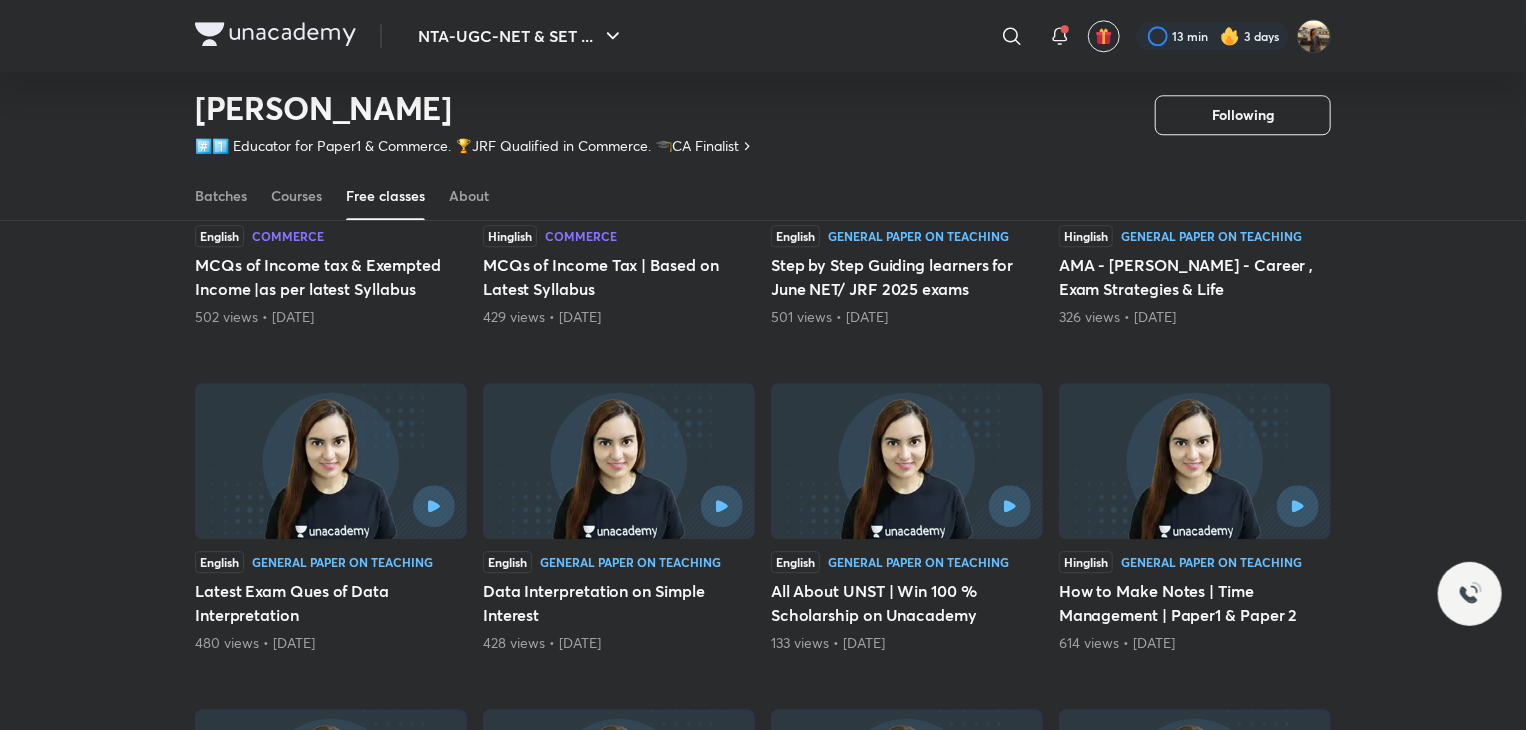 scroll, scrollTop: 0, scrollLeft: 0, axis: both 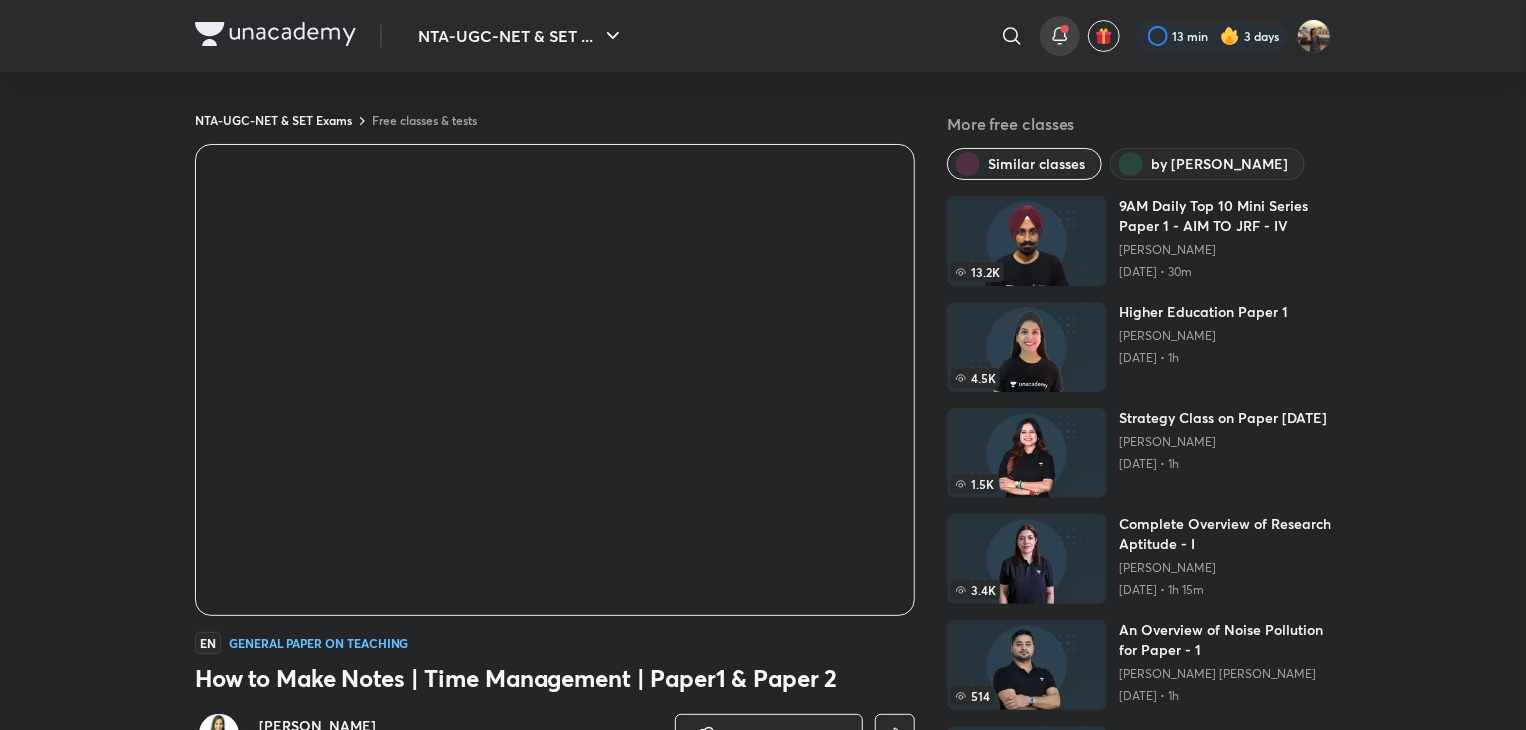 click 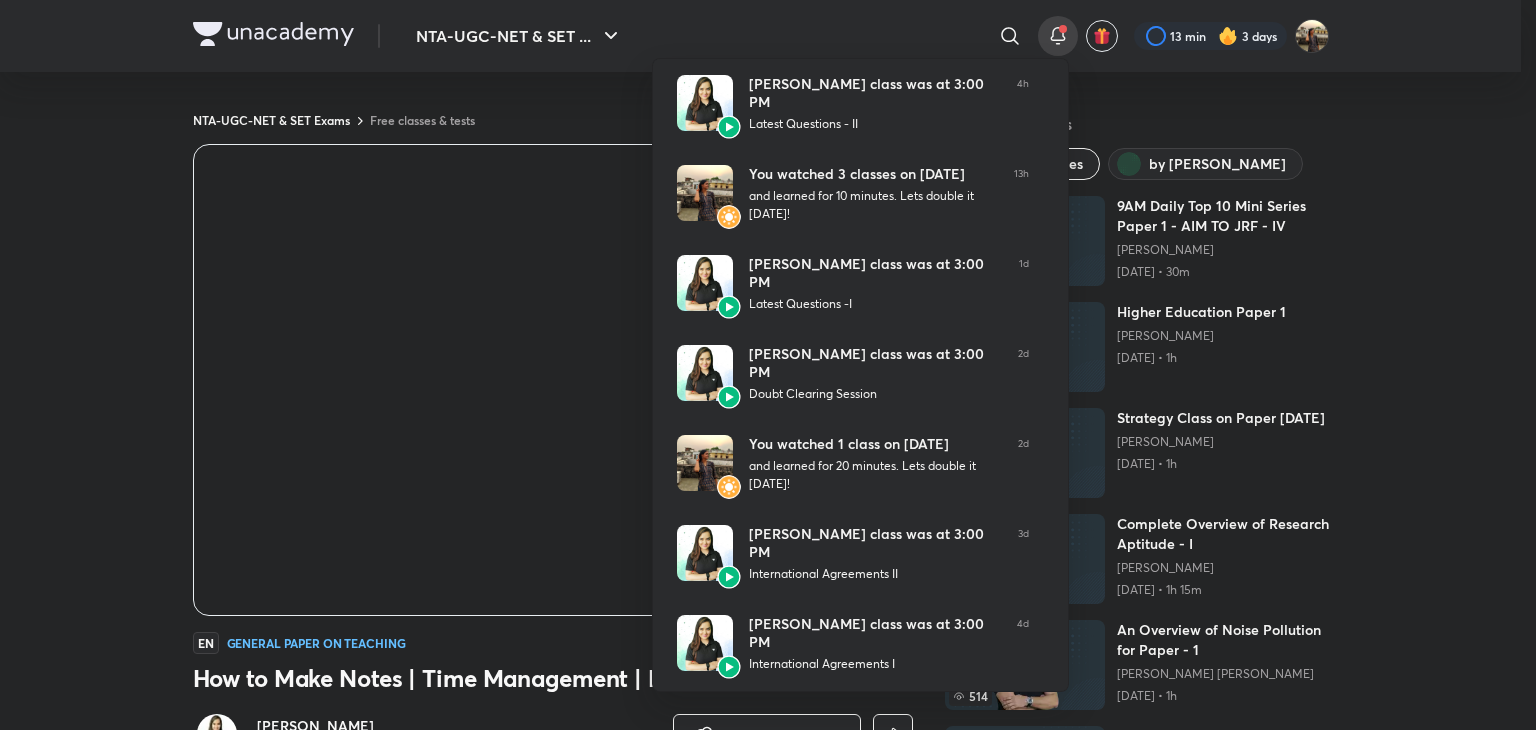 click at bounding box center (768, 365) 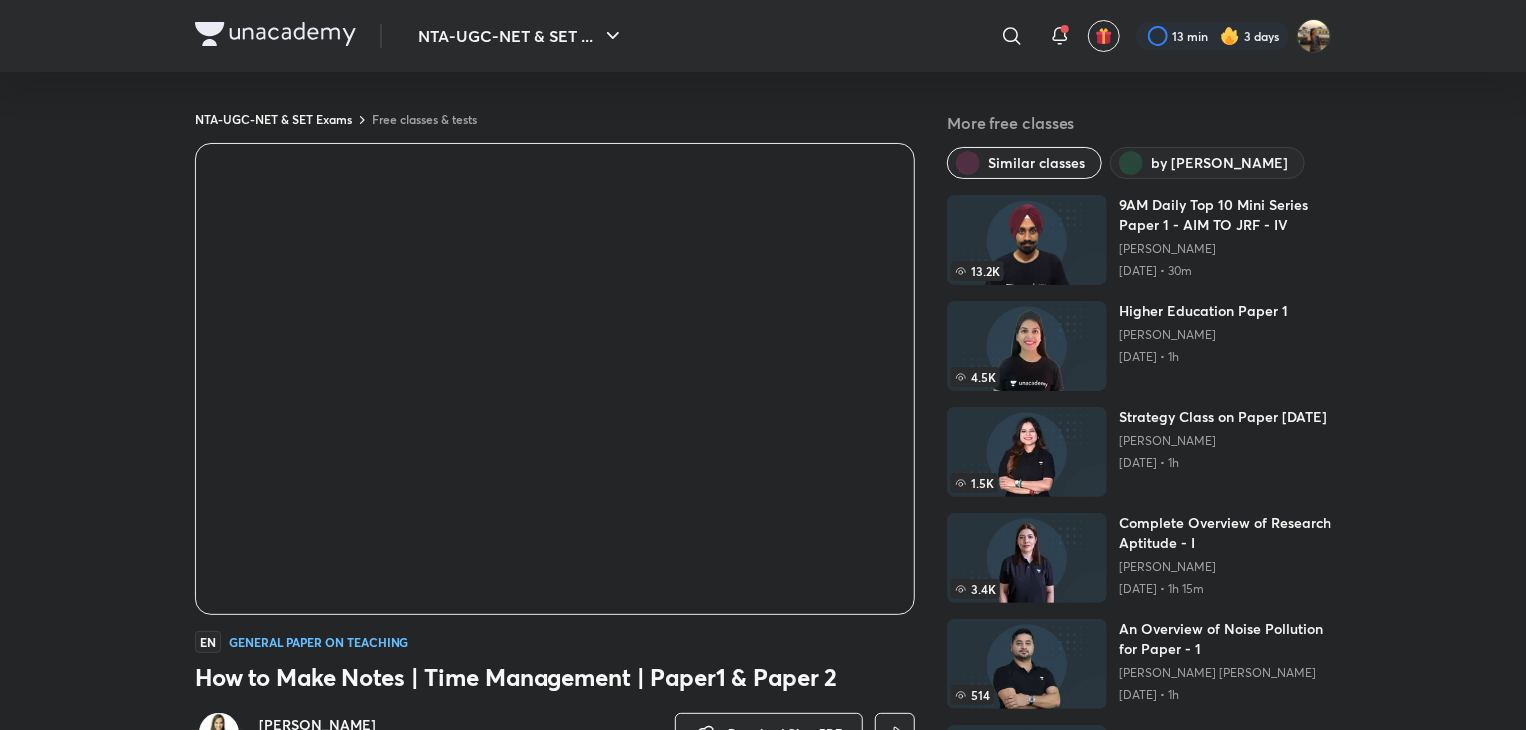 scroll, scrollTop: 0, scrollLeft: 0, axis: both 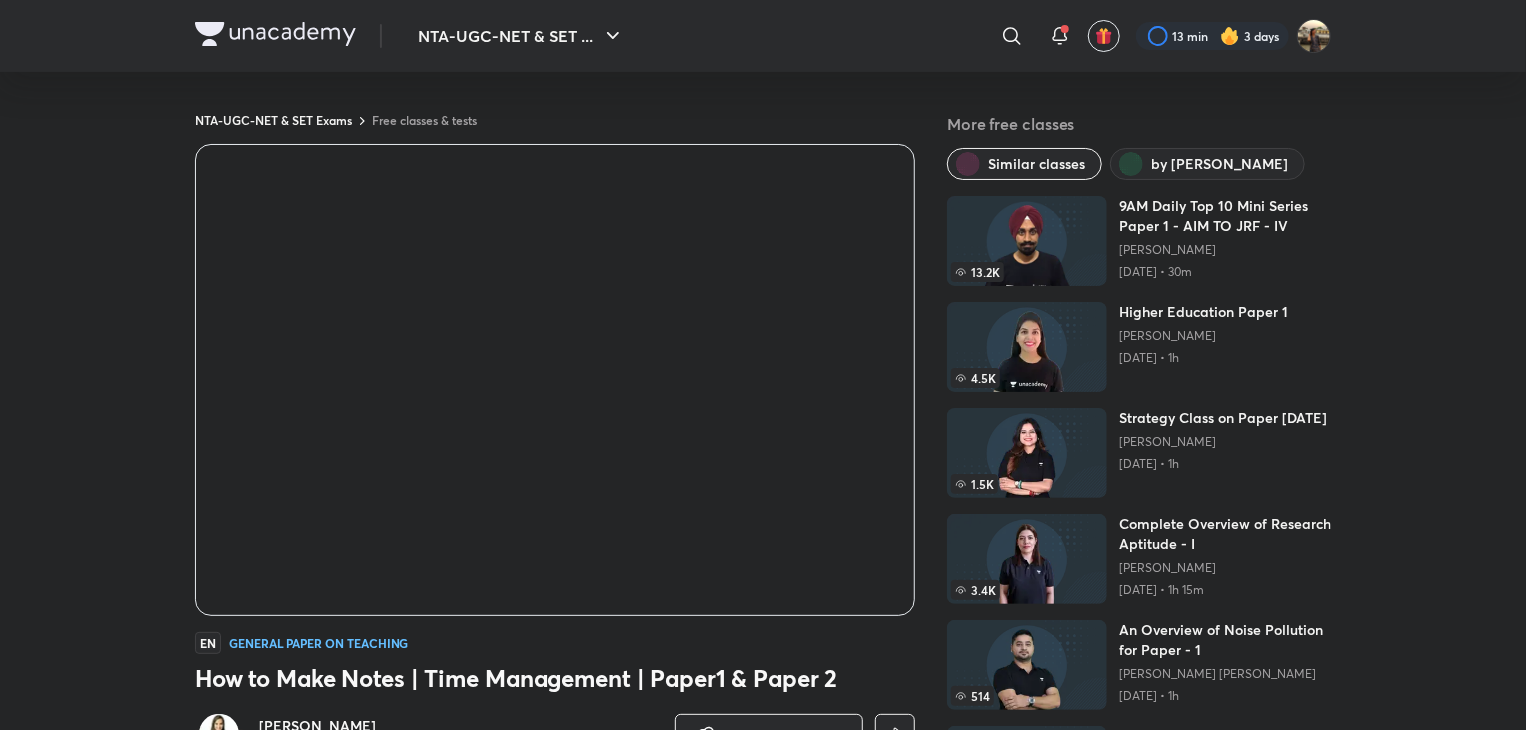 click at bounding box center [219, 734] 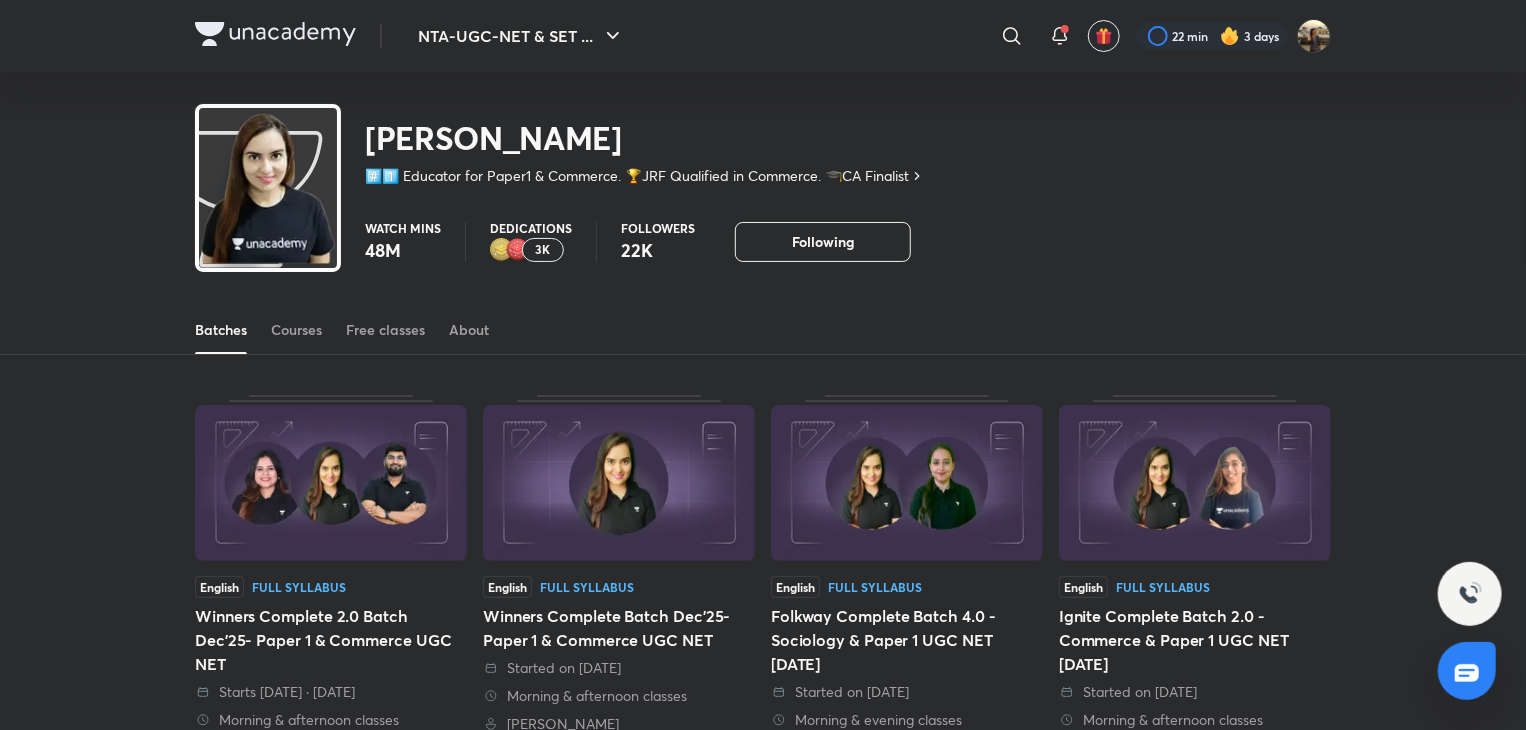 click on "Batches" at bounding box center [221, 330] 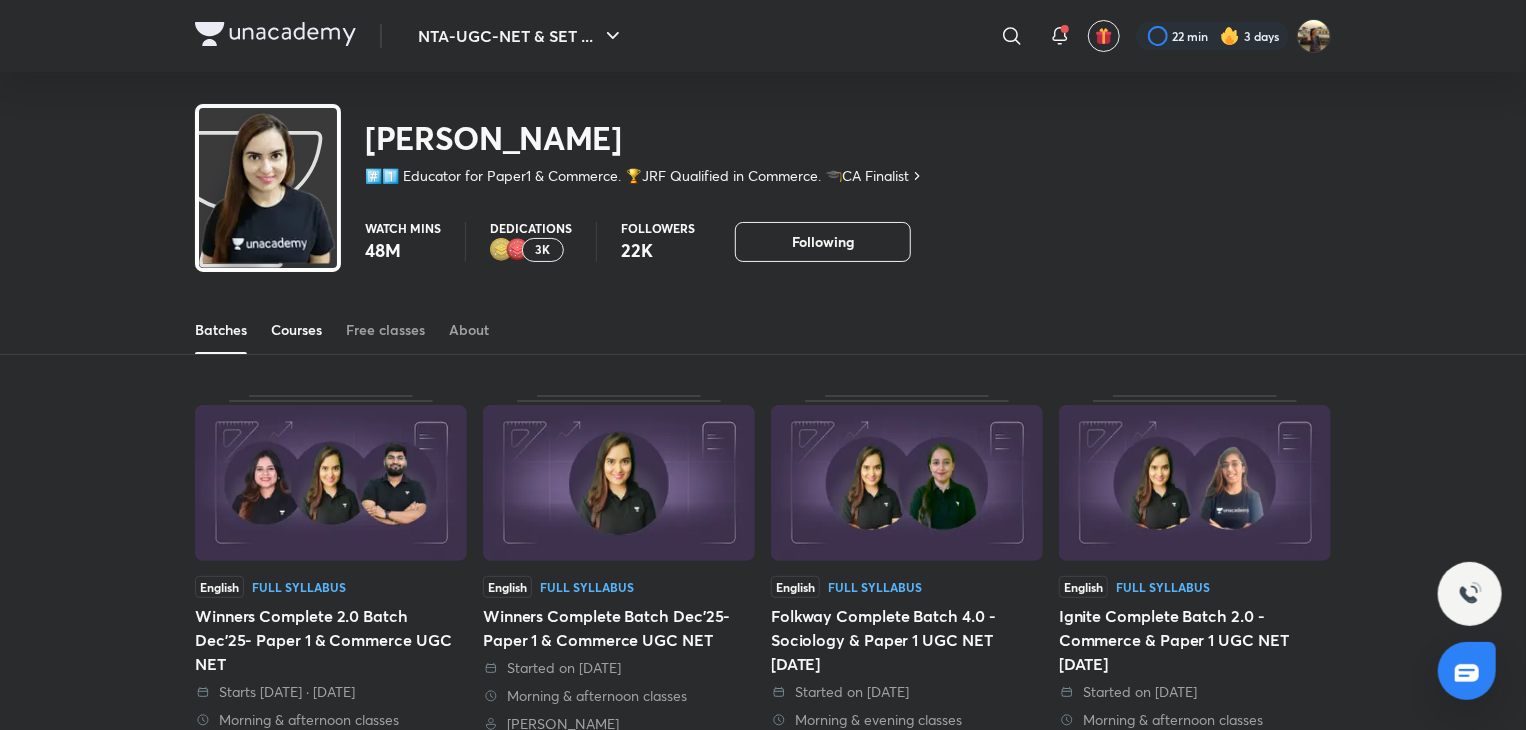 click on "Courses" at bounding box center [296, 330] 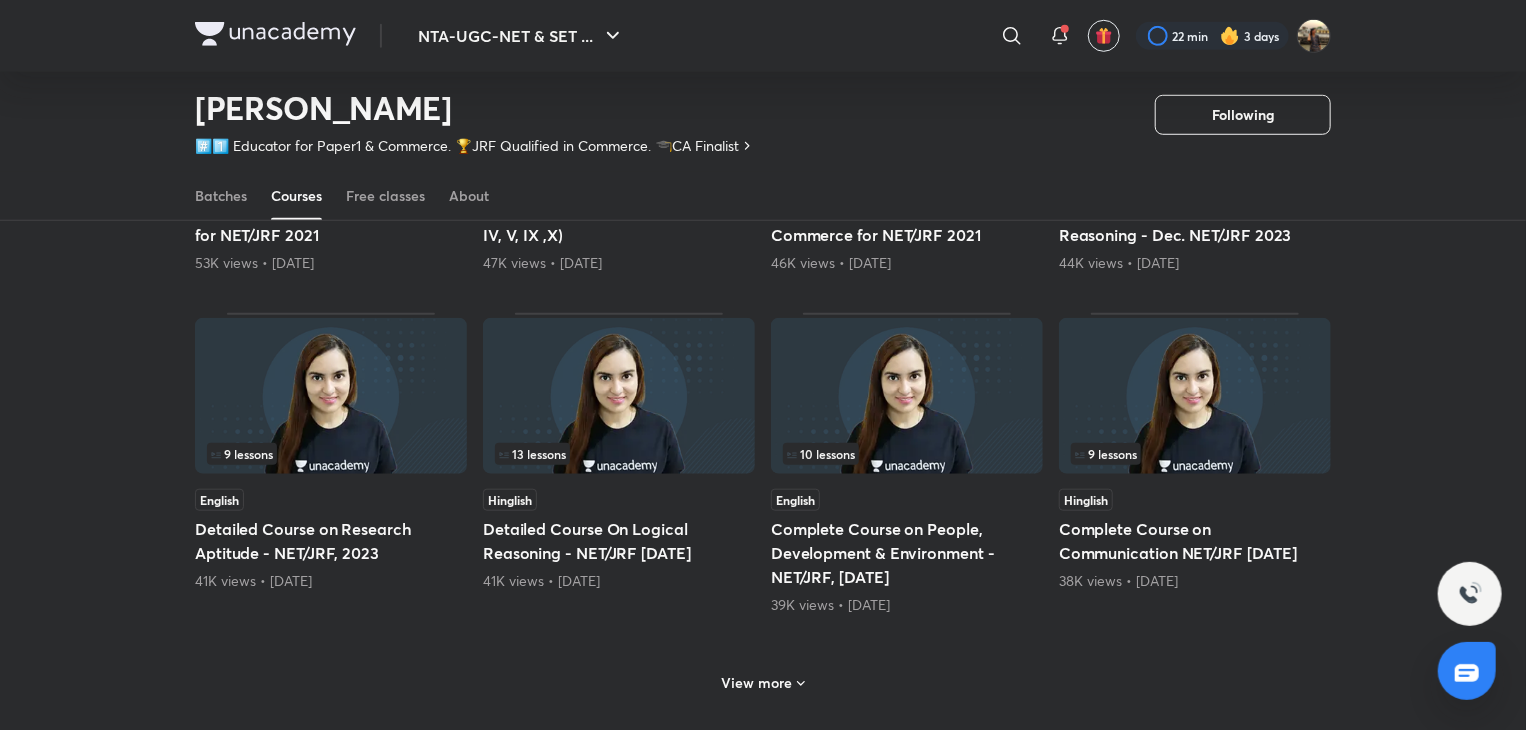 scroll, scrollTop: 731, scrollLeft: 0, axis: vertical 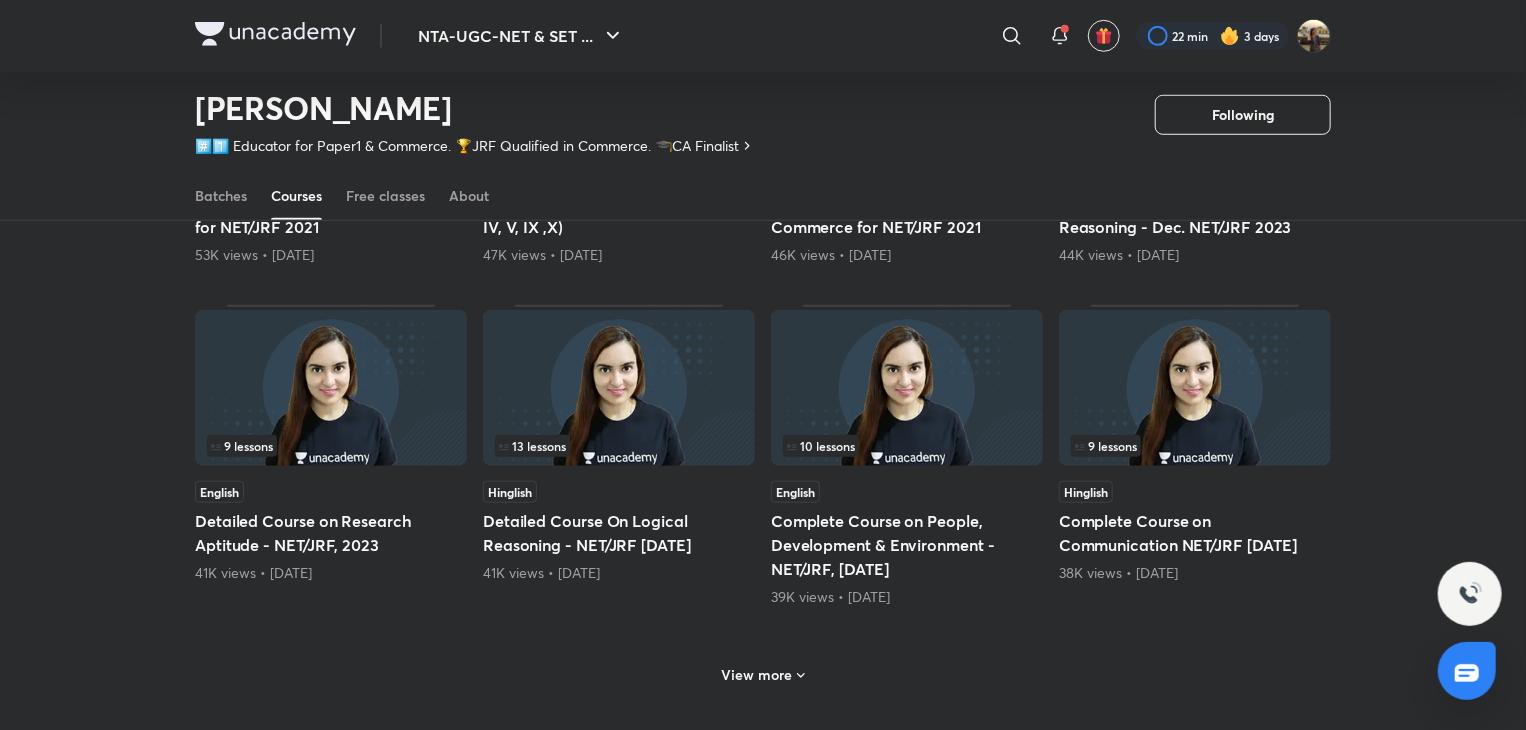 click on "View more" at bounding box center (763, 673) 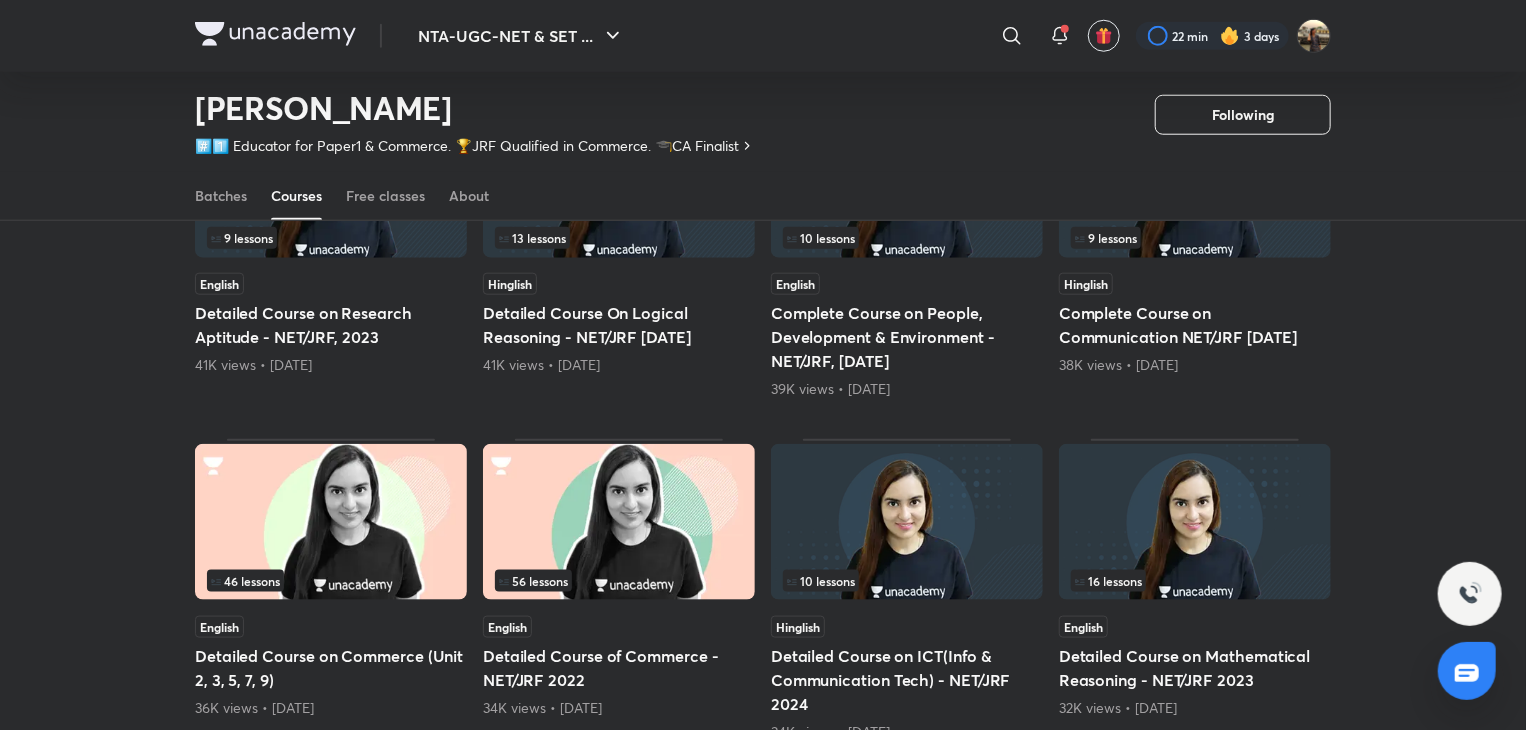 scroll, scrollTop: 976, scrollLeft: 0, axis: vertical 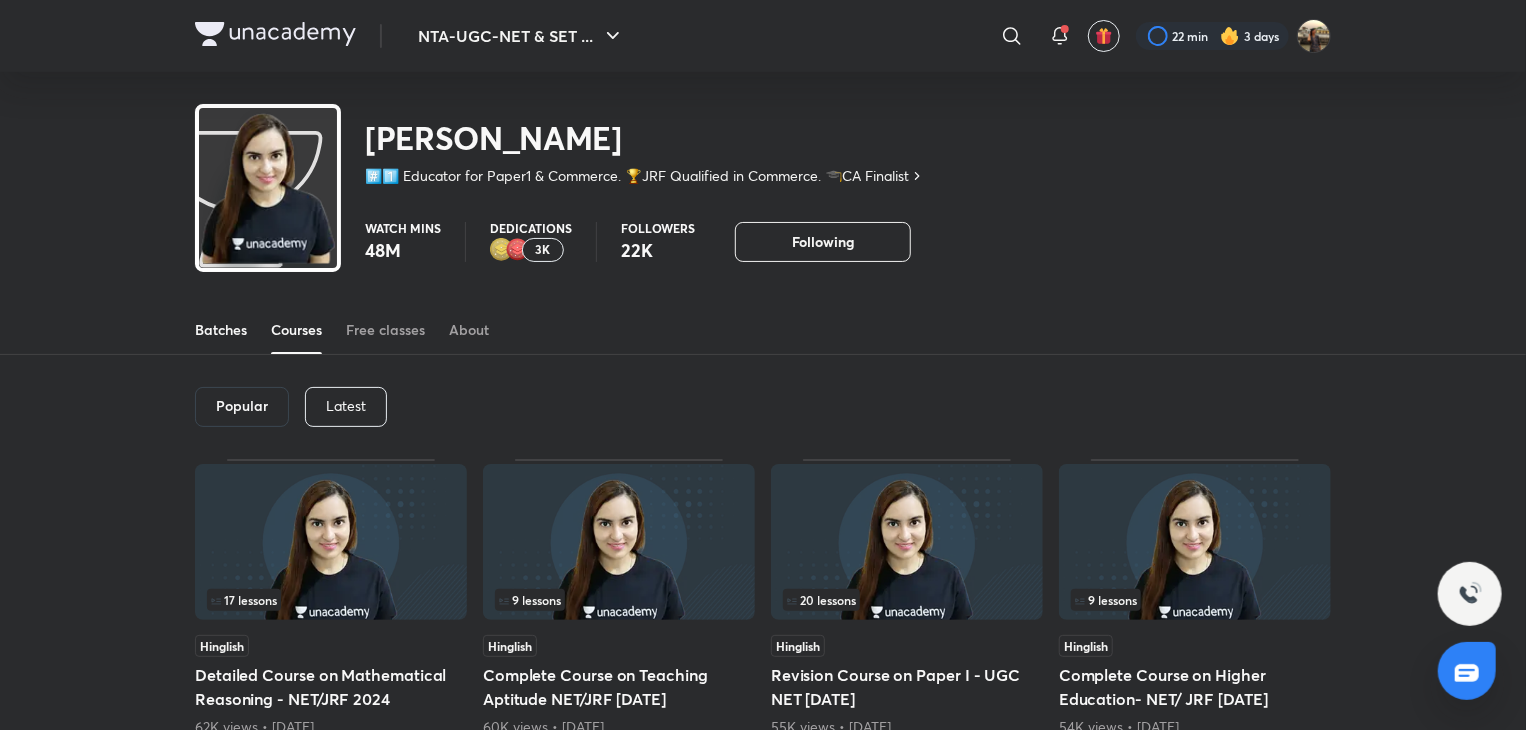 click on "Batches" at bounding box center [221, 330] 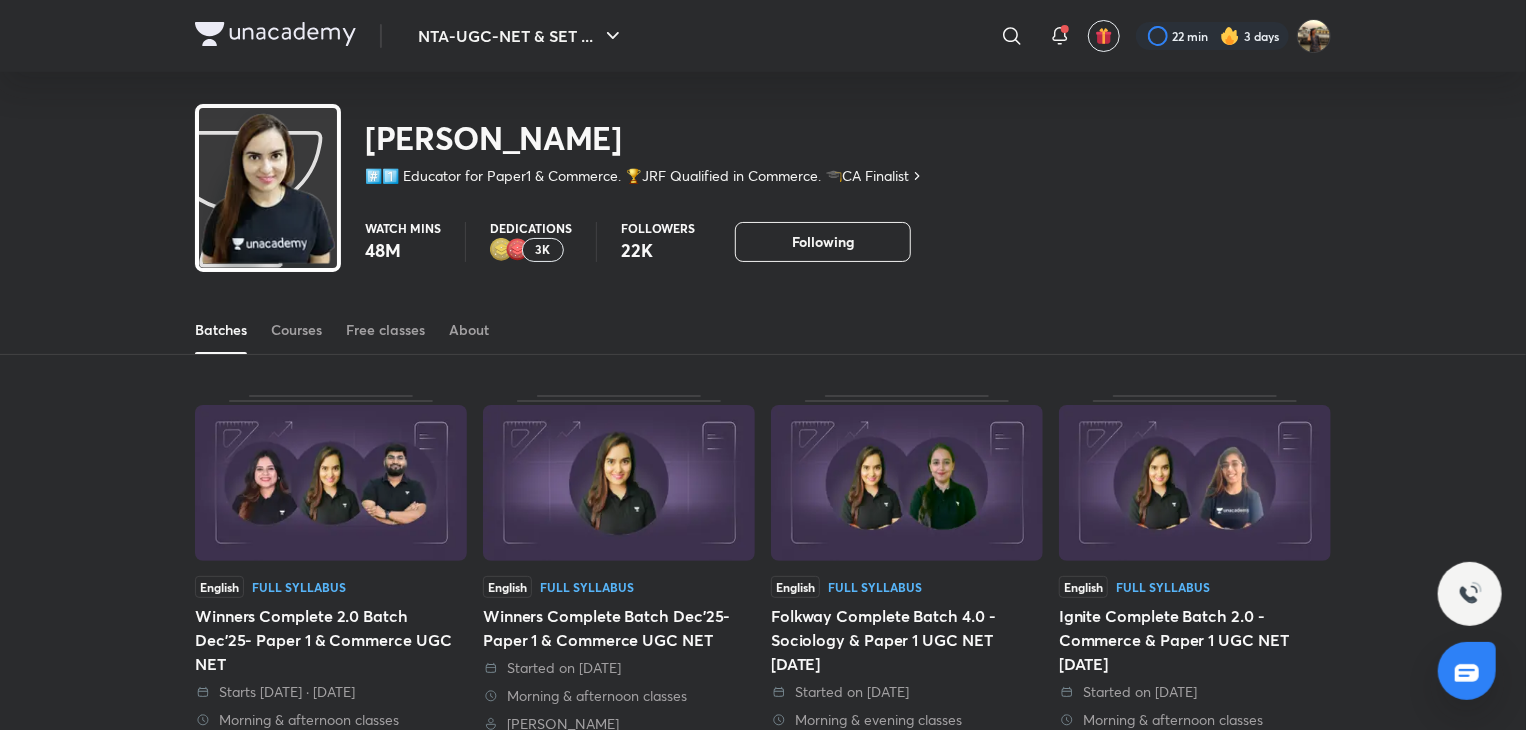 click at bounding box center (331, 483) 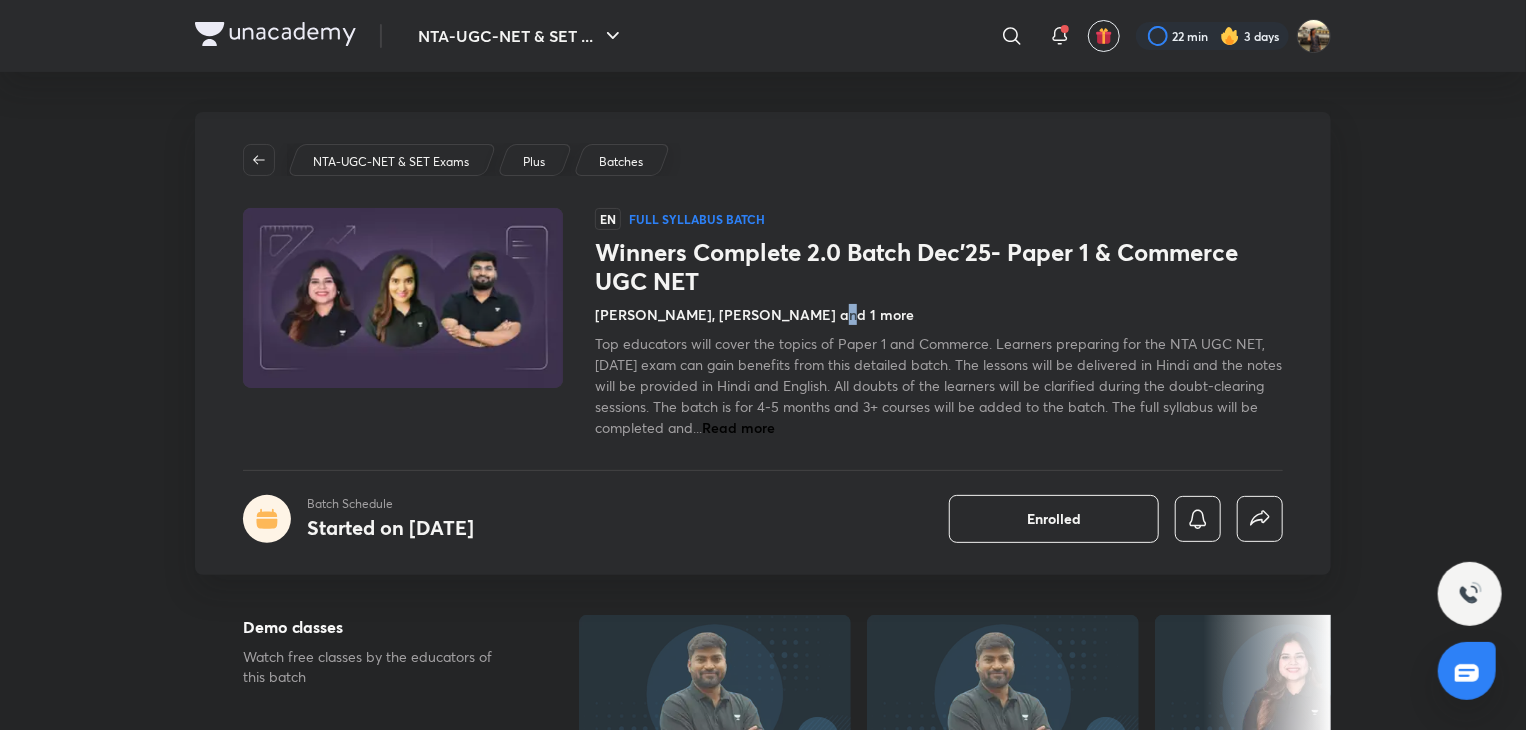 drag, startPoint x: 1535, startPoint y: 1, endPoint x: 801, endPoint y: 314, distance: 797.9505 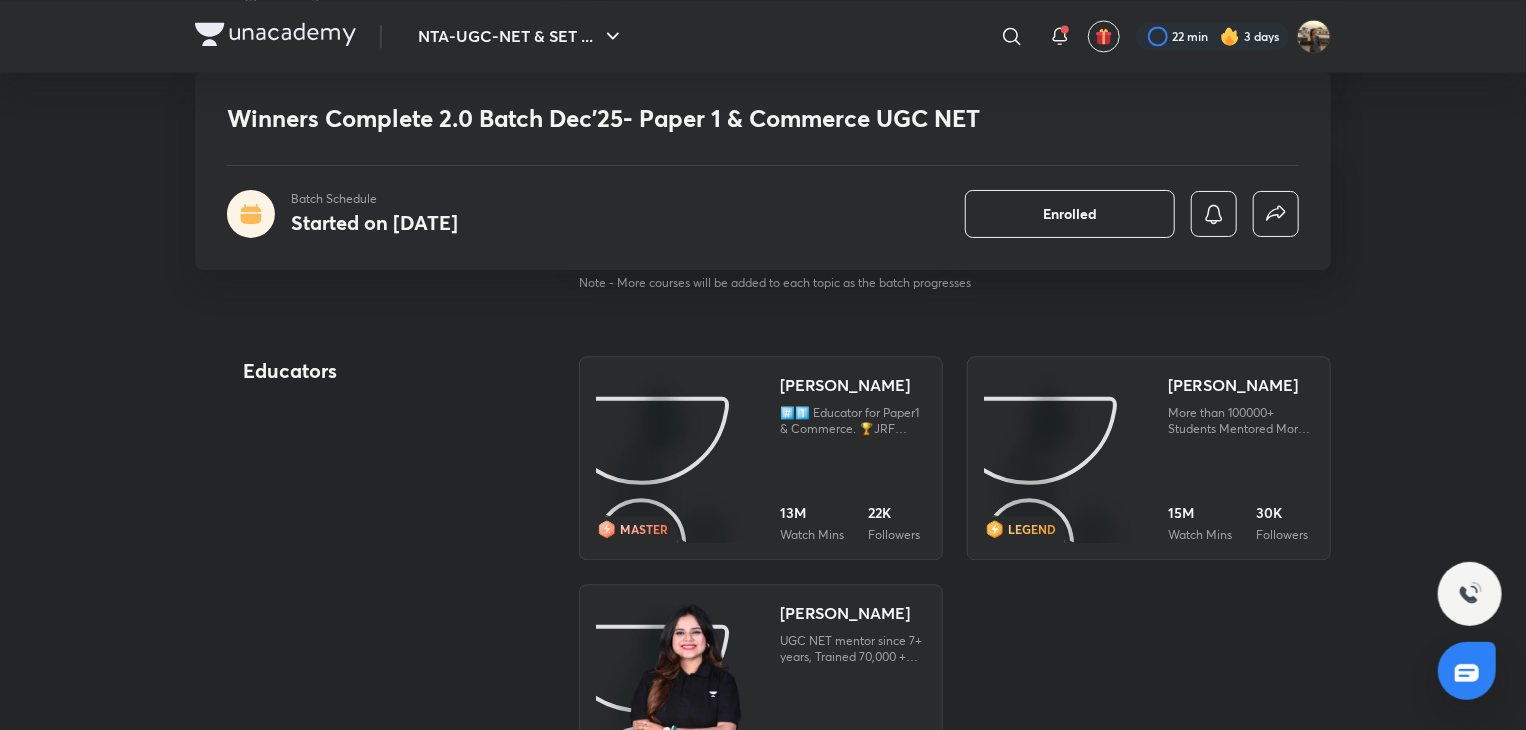 scroll, scrollTop: 2076, scrollLeft: 0, axis: vertical 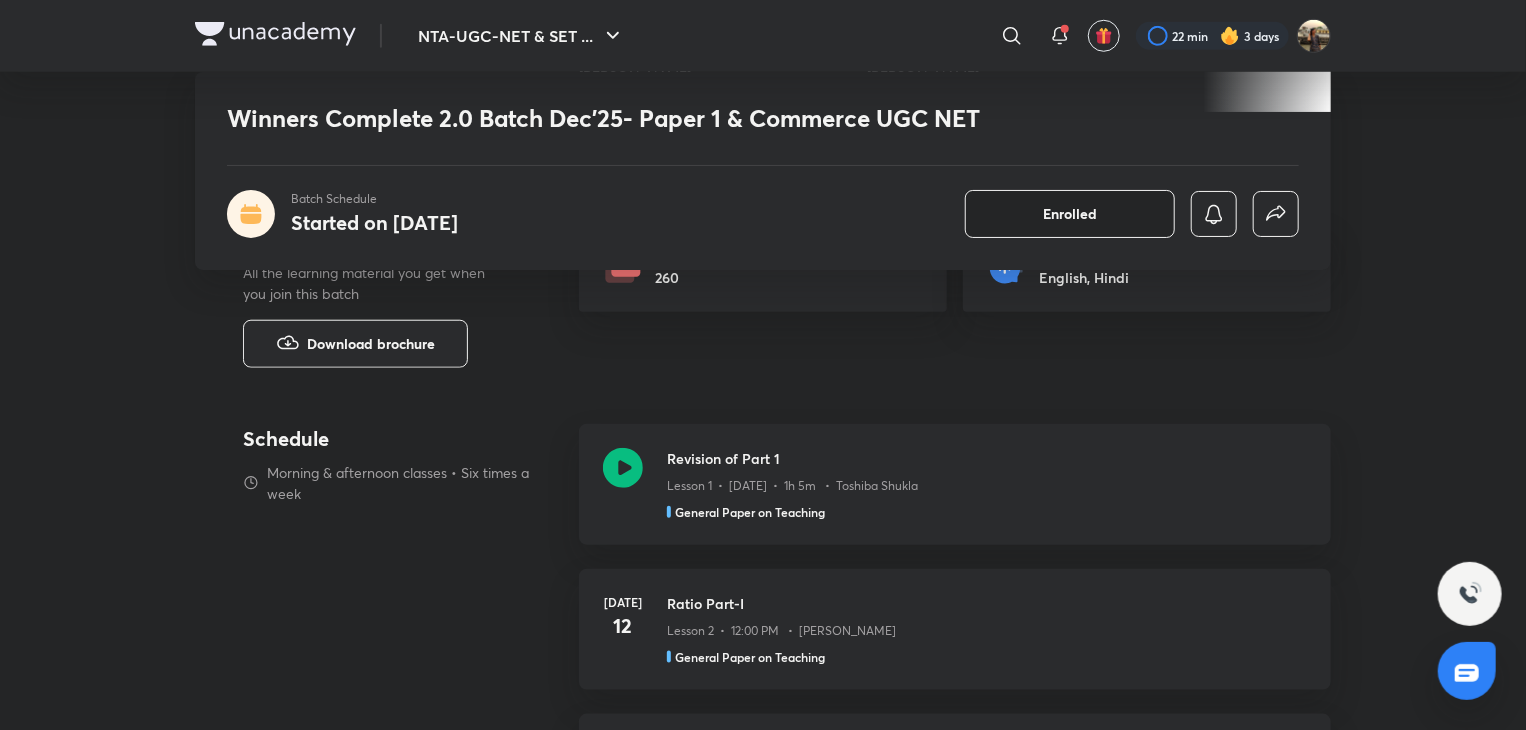click on "Enrolled" at bounding box center [1070, 214] 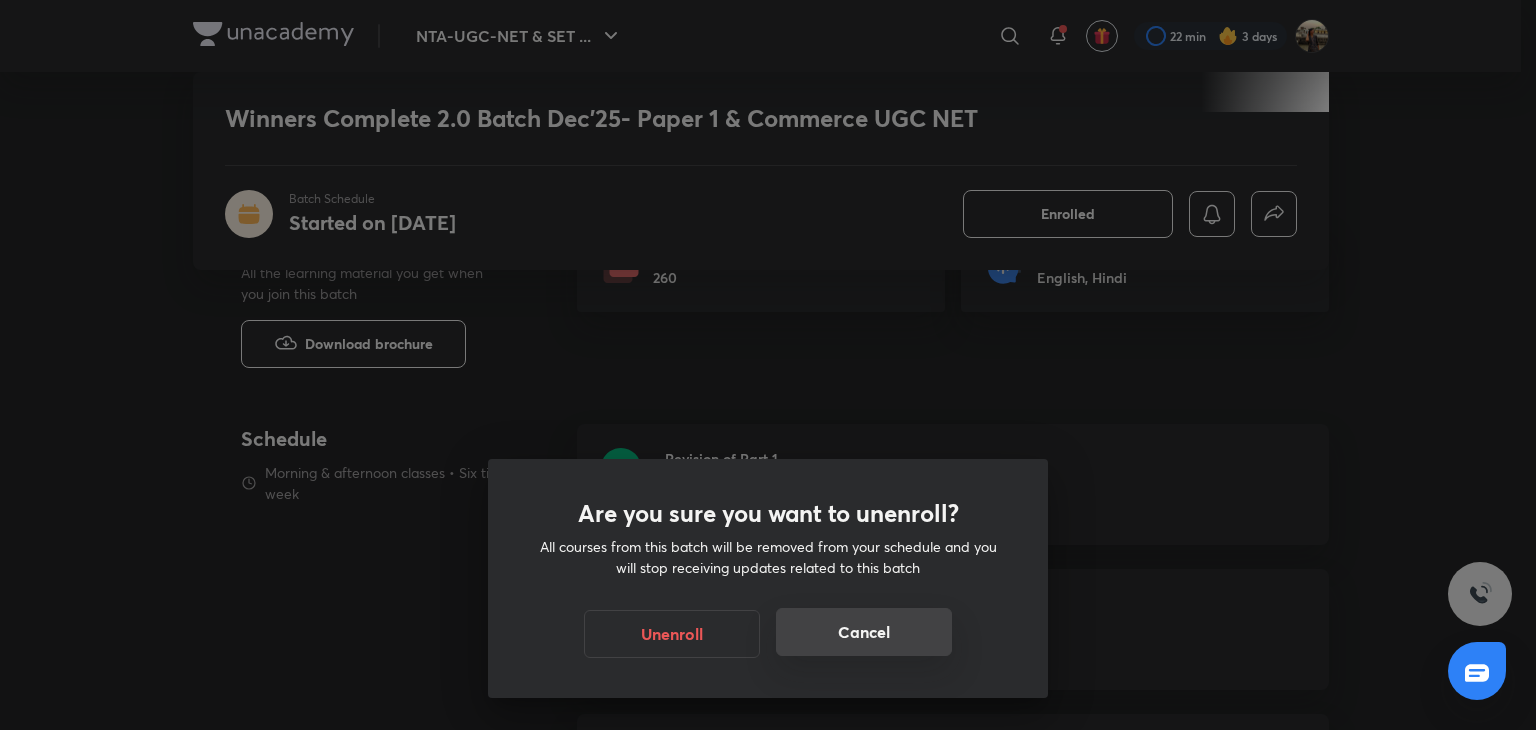 click on "Cancel" at bounding box center [864, 632] 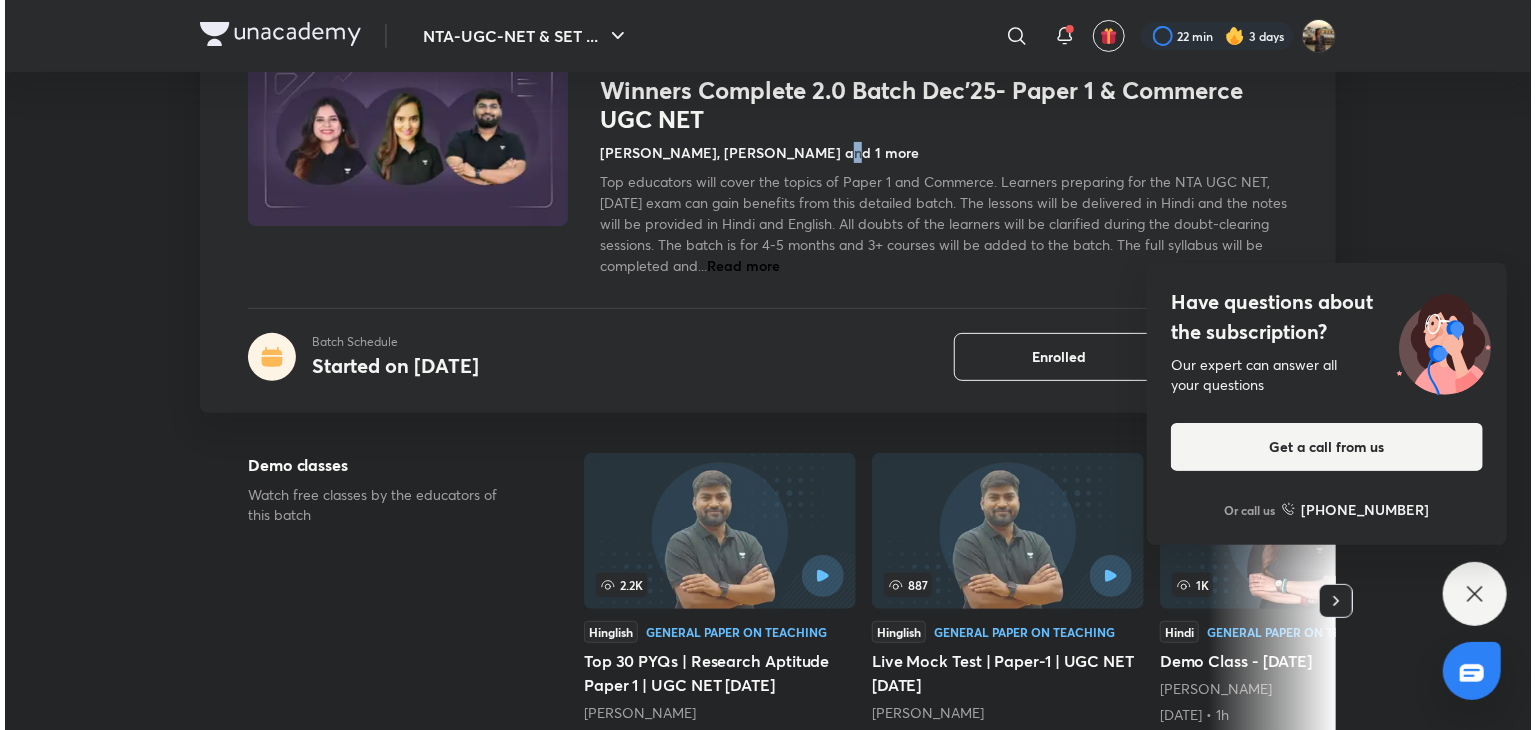 scroll, scrollTop: 0, scrollLeft: 0, axis: both 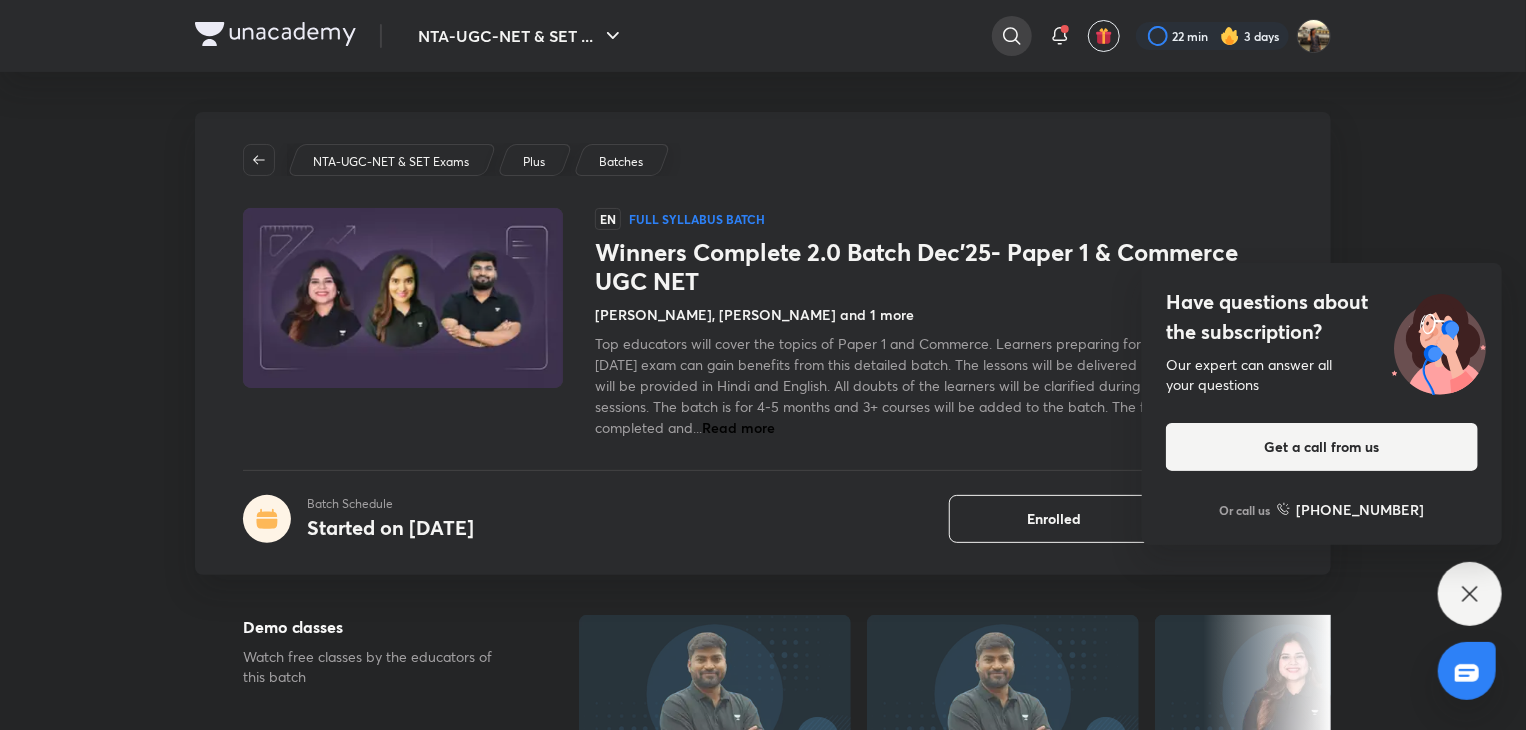 click 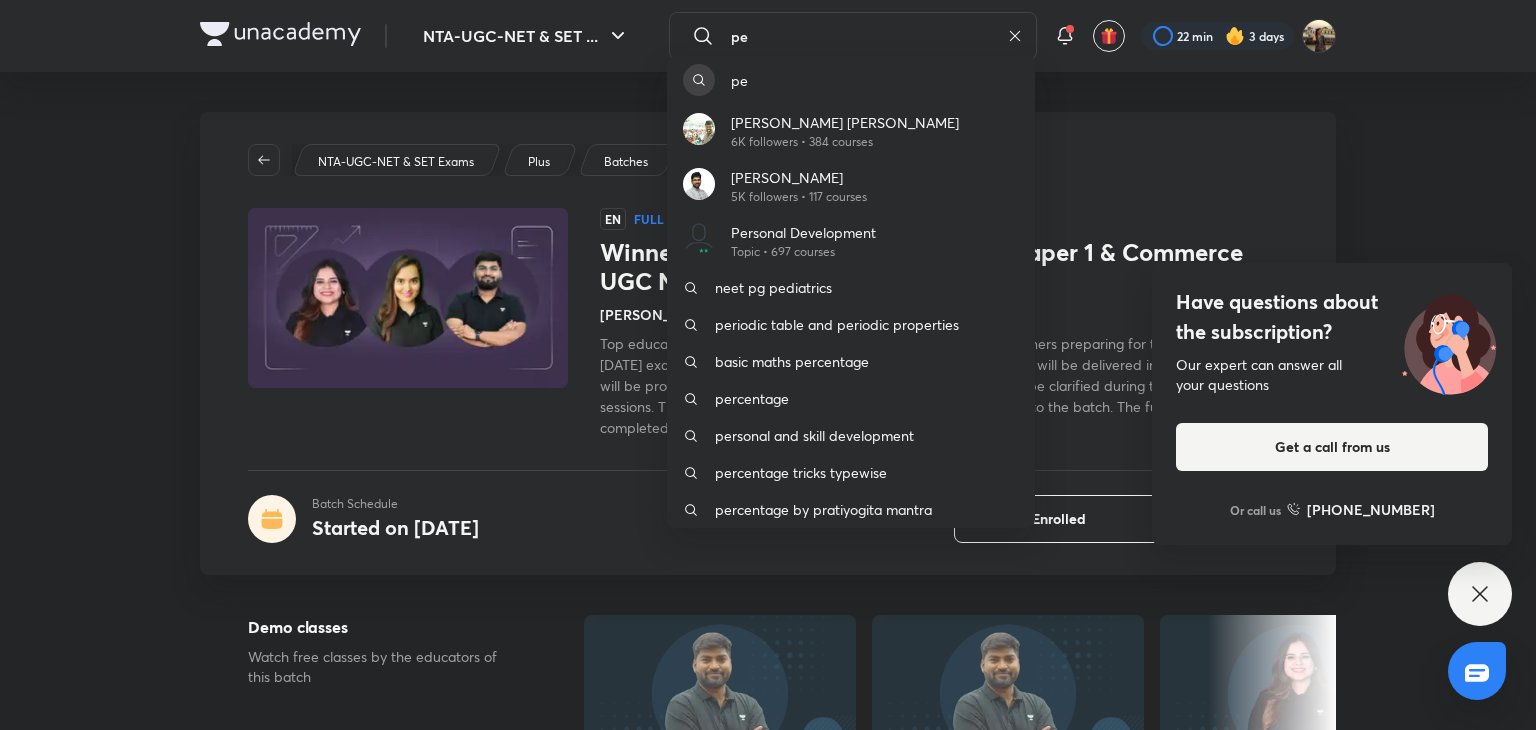 type on "pe" 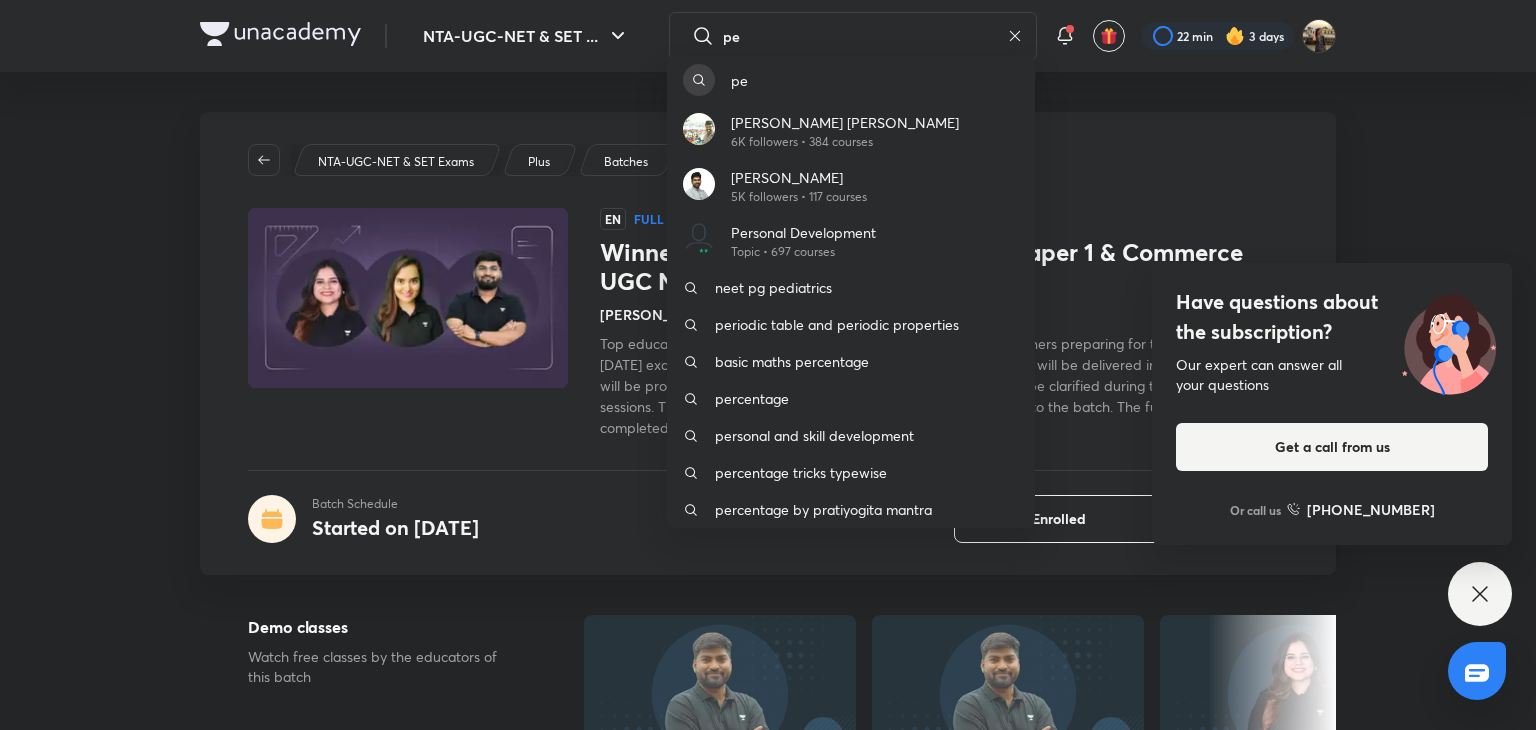 click on "pe Satish Kumar Pendyala 6K followers • 384 courses Karthikeyan Pethusamy 5K followers • 117 courses Personal Development Topic • 697 courses neet pg pediatrics periodic table and periodic properties basic maths percentage percentage personal and skill development percentage tricks typewise percentage by pratiyogita mantra" at bounding box center (768, 365) 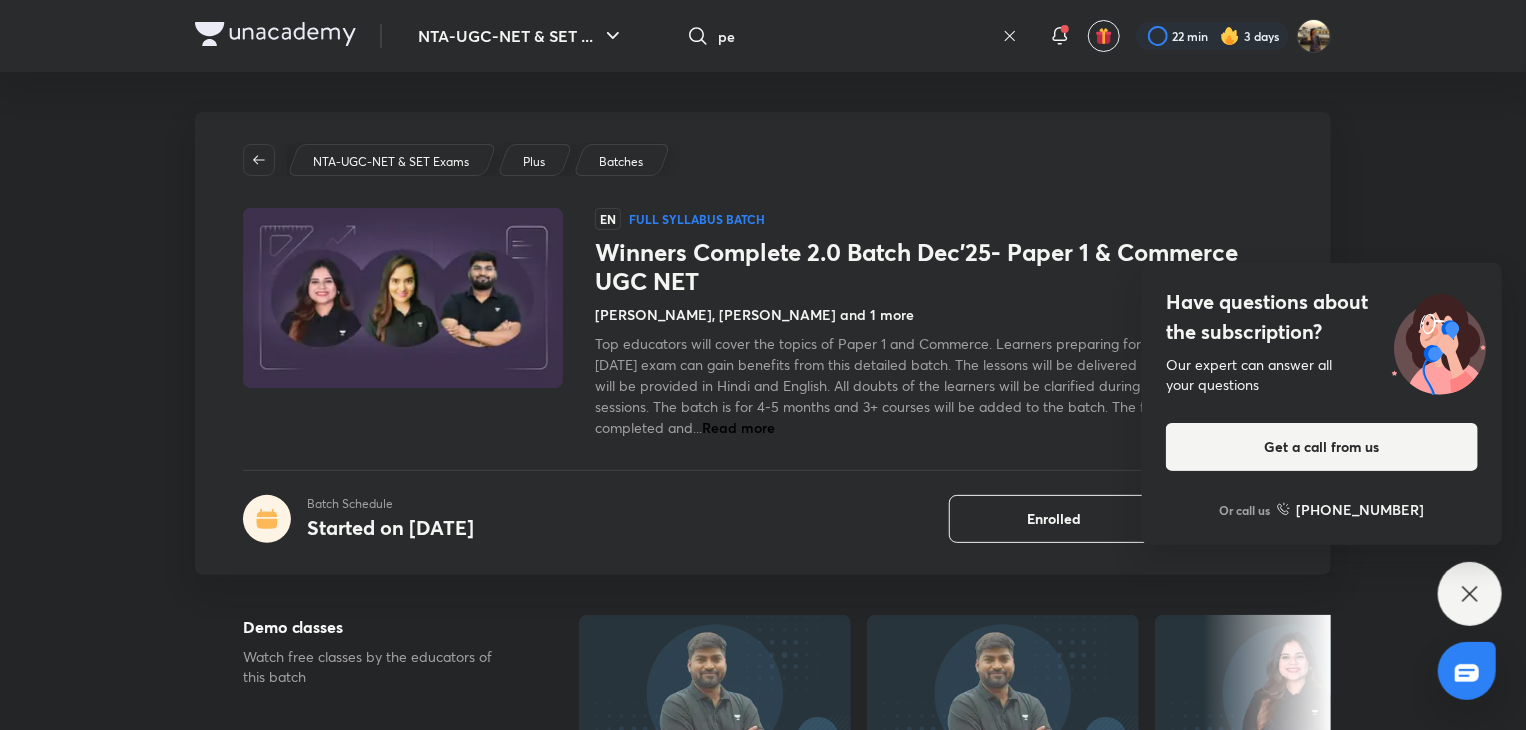 click 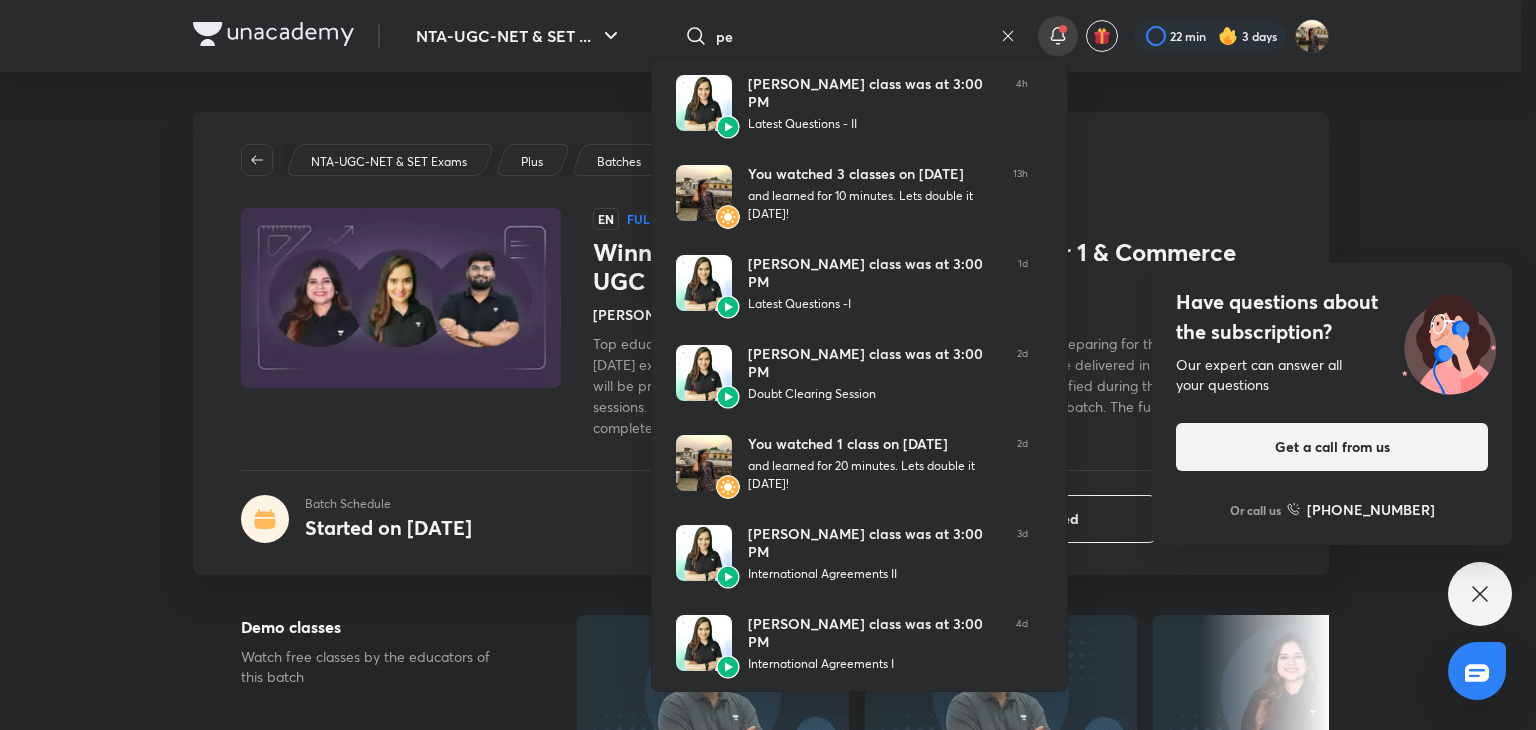click at bounding box center (768, 365) 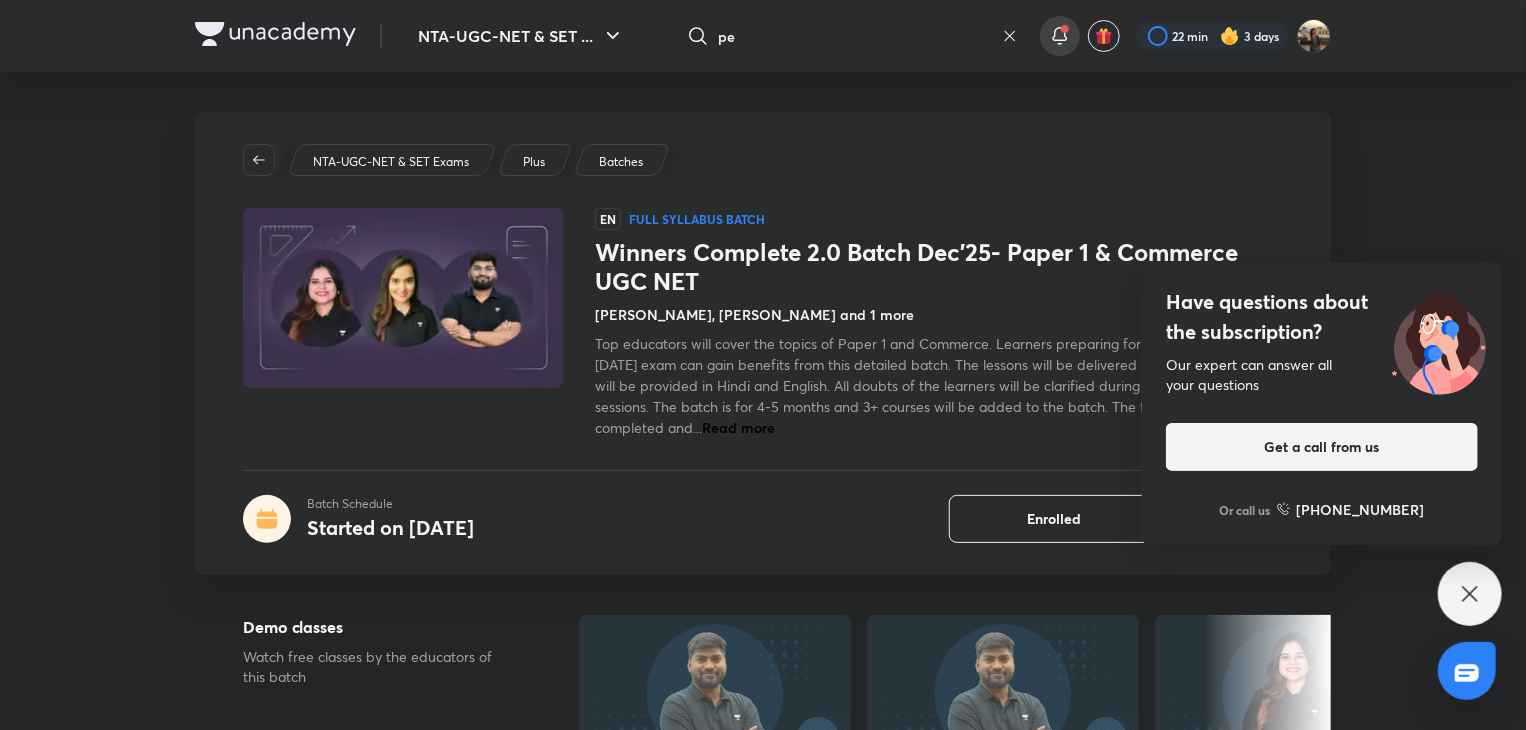 click at bounding box center [1060, 36] 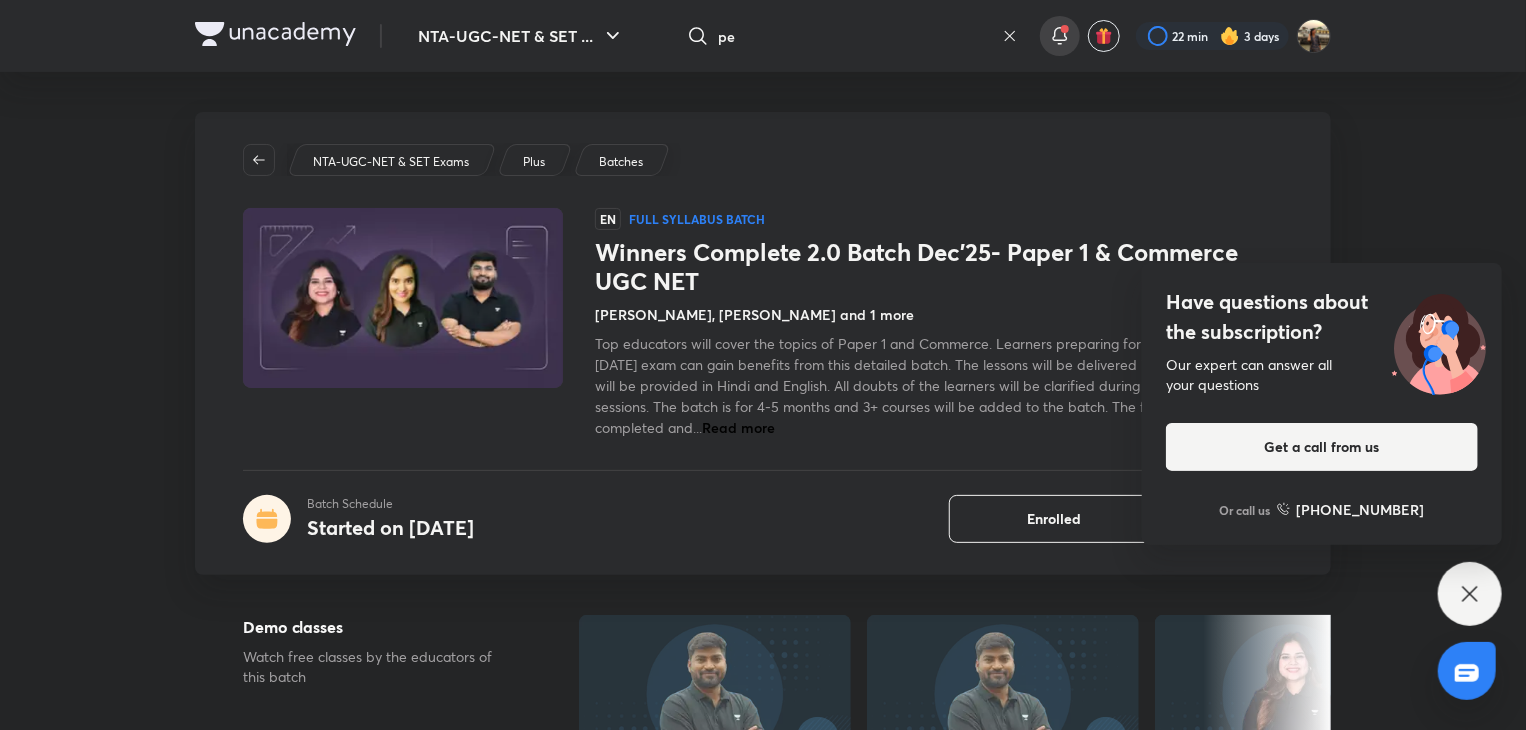 click 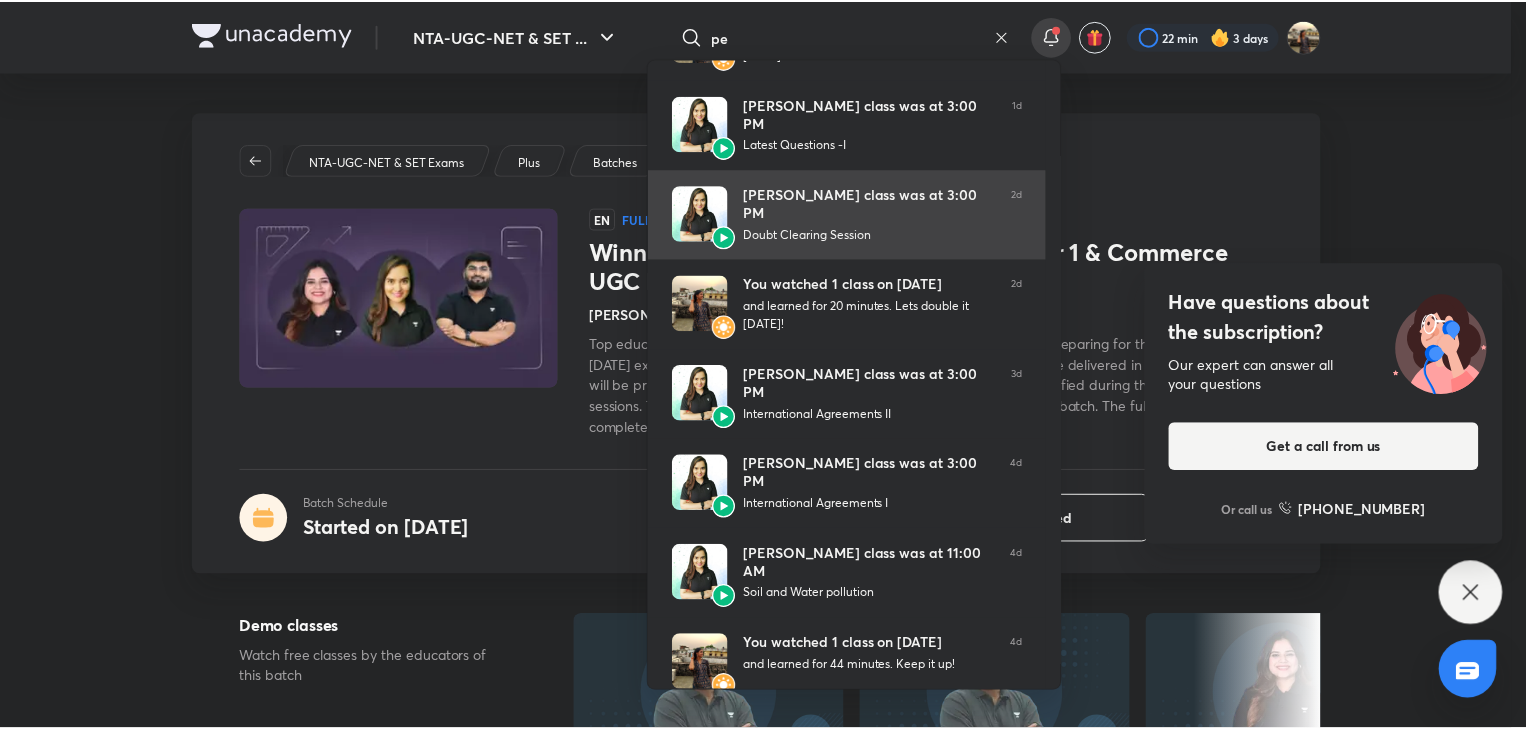 scroll, scrollTop: 200, scrollLeft: 0, axis: vertical 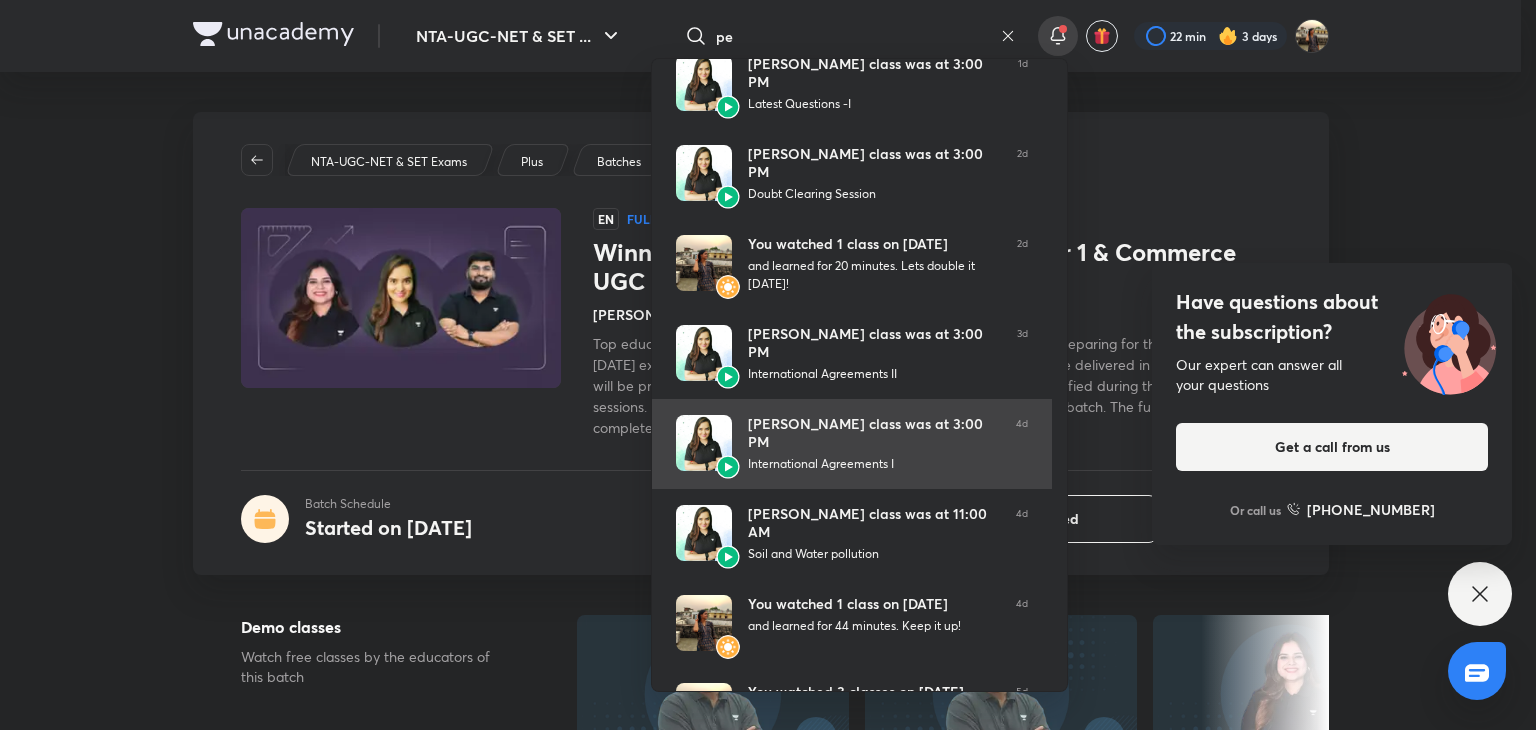 click at bounding box center (704, 443) 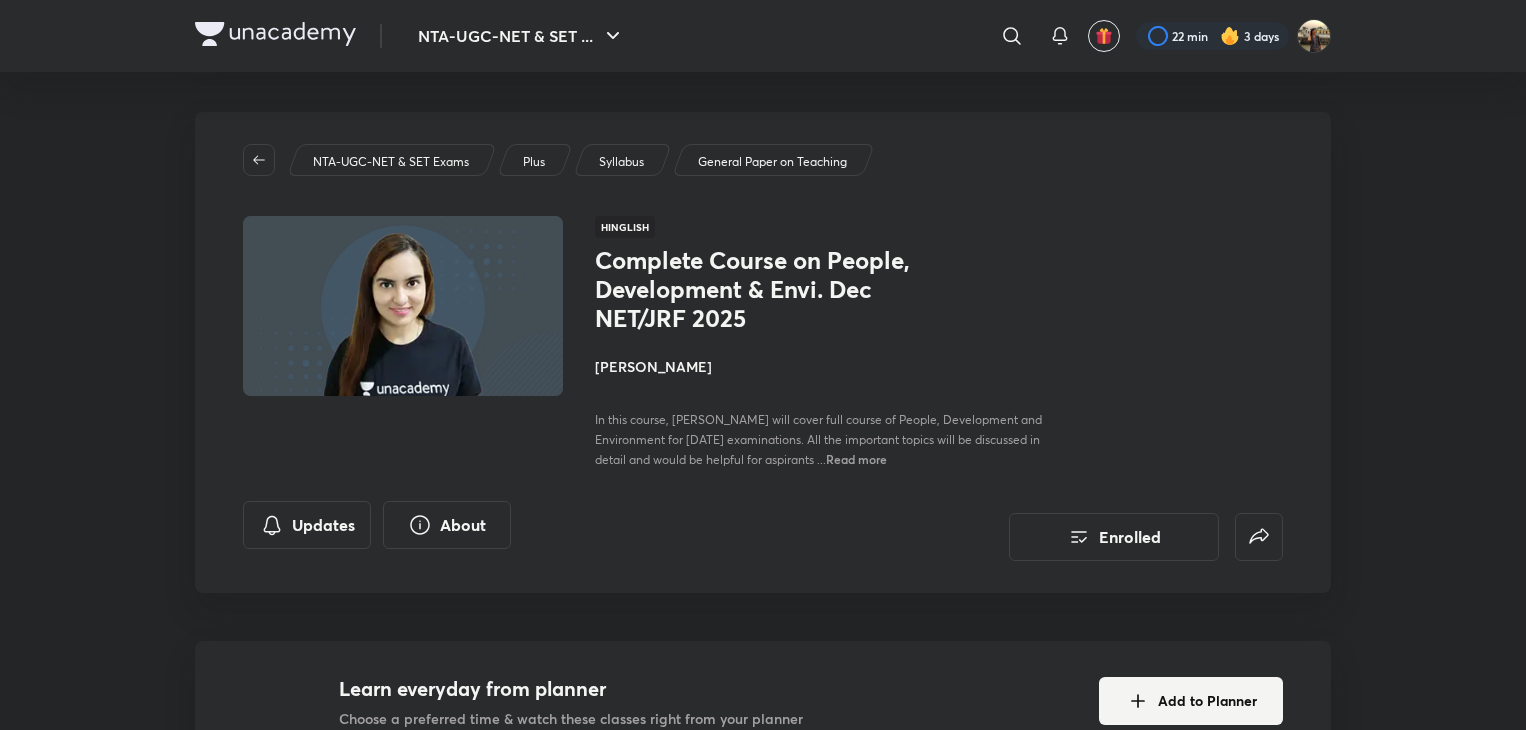 scroll, scrollTop: 0, scrollLeft: 0, axis: both 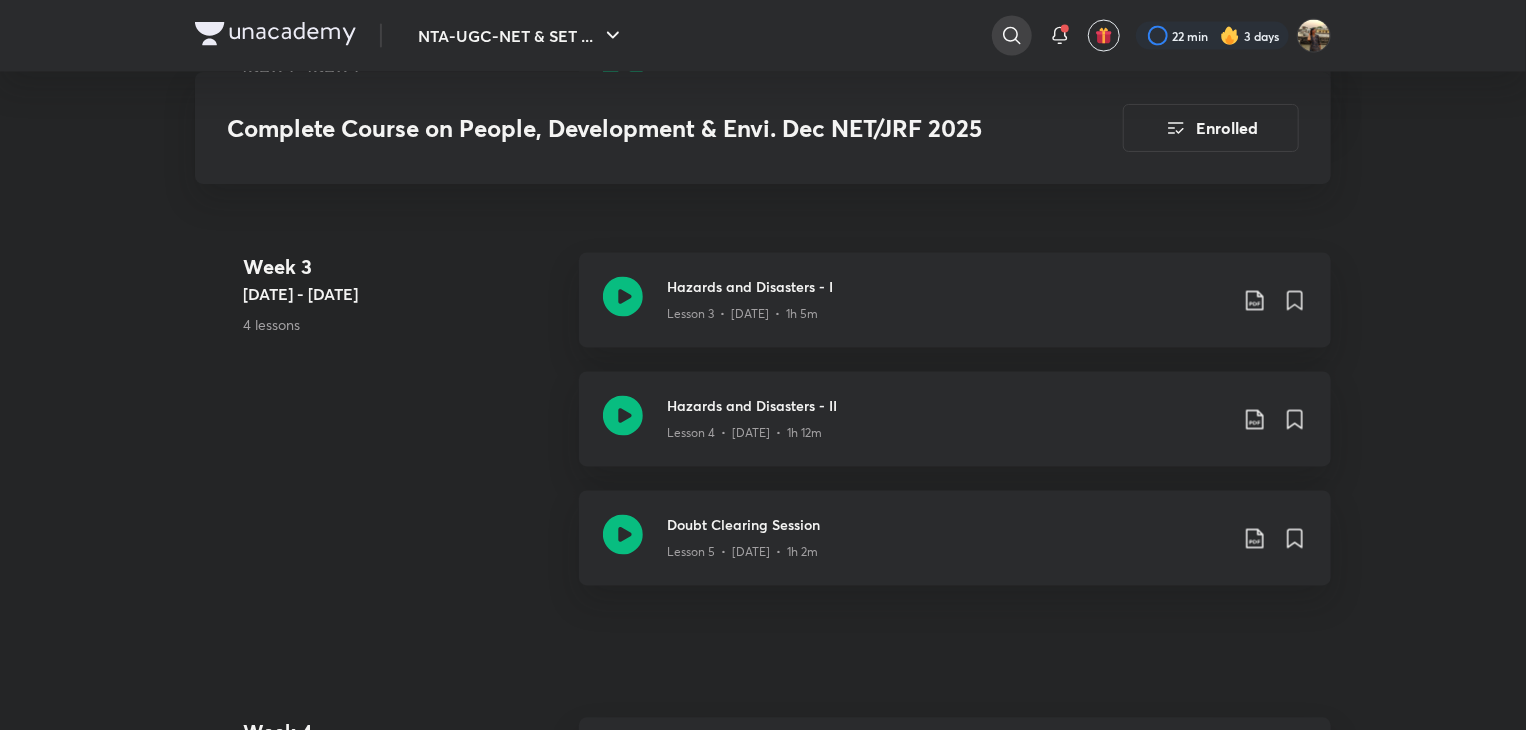 click at bounding box center (1012, 36) 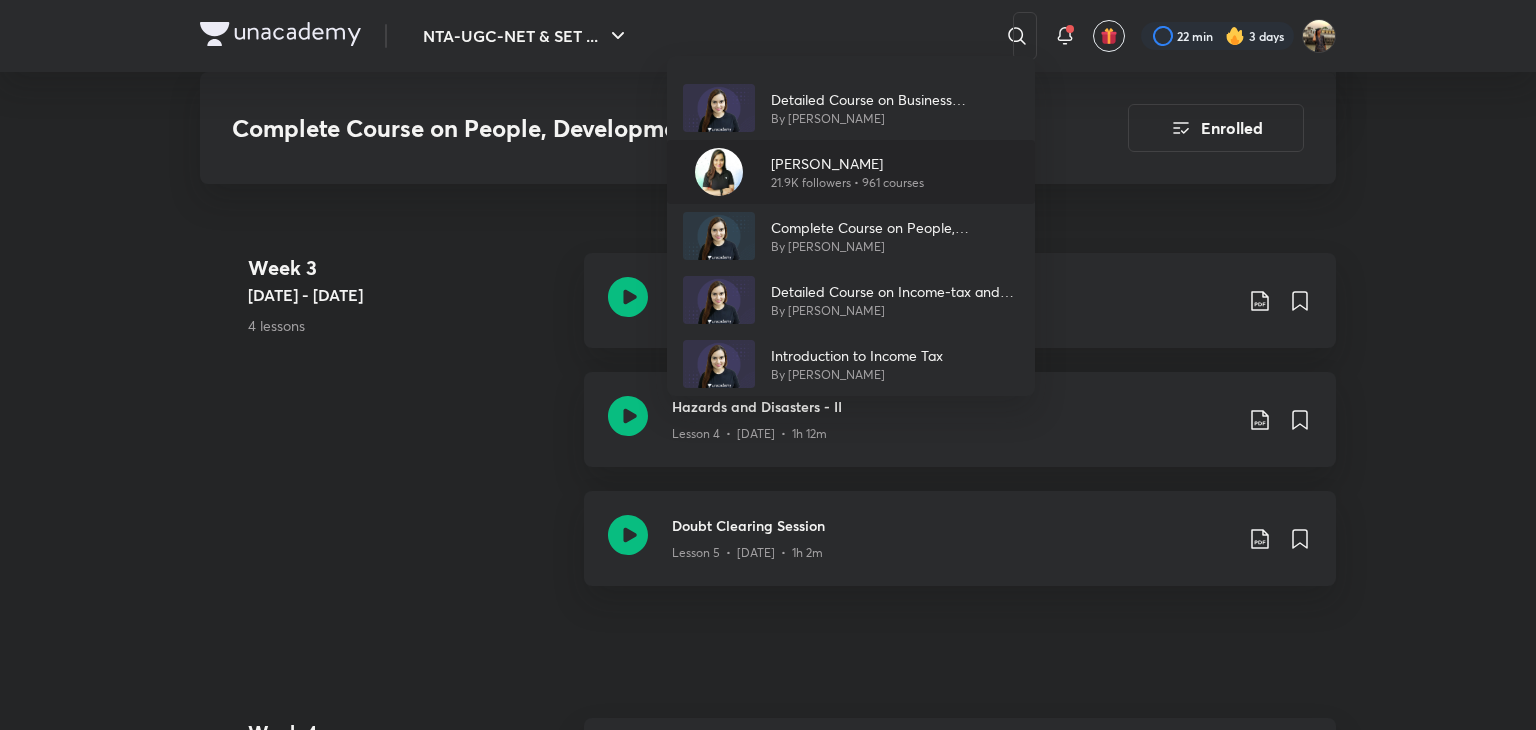 click on "21.9K followers • 961 courses" at bounding box center (847, 183) 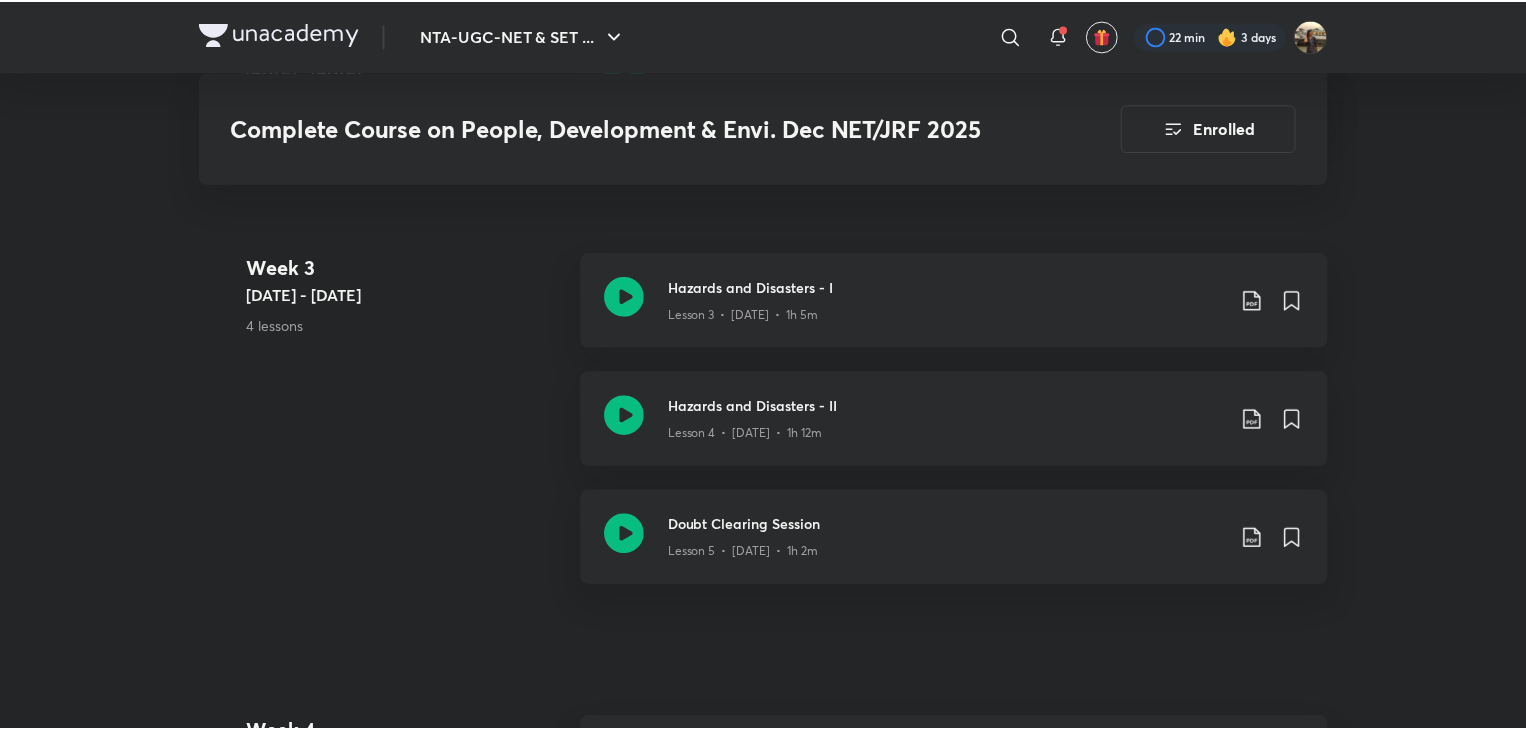 scroll, scrollTop: 0, scrollLeft: 0, axis: both 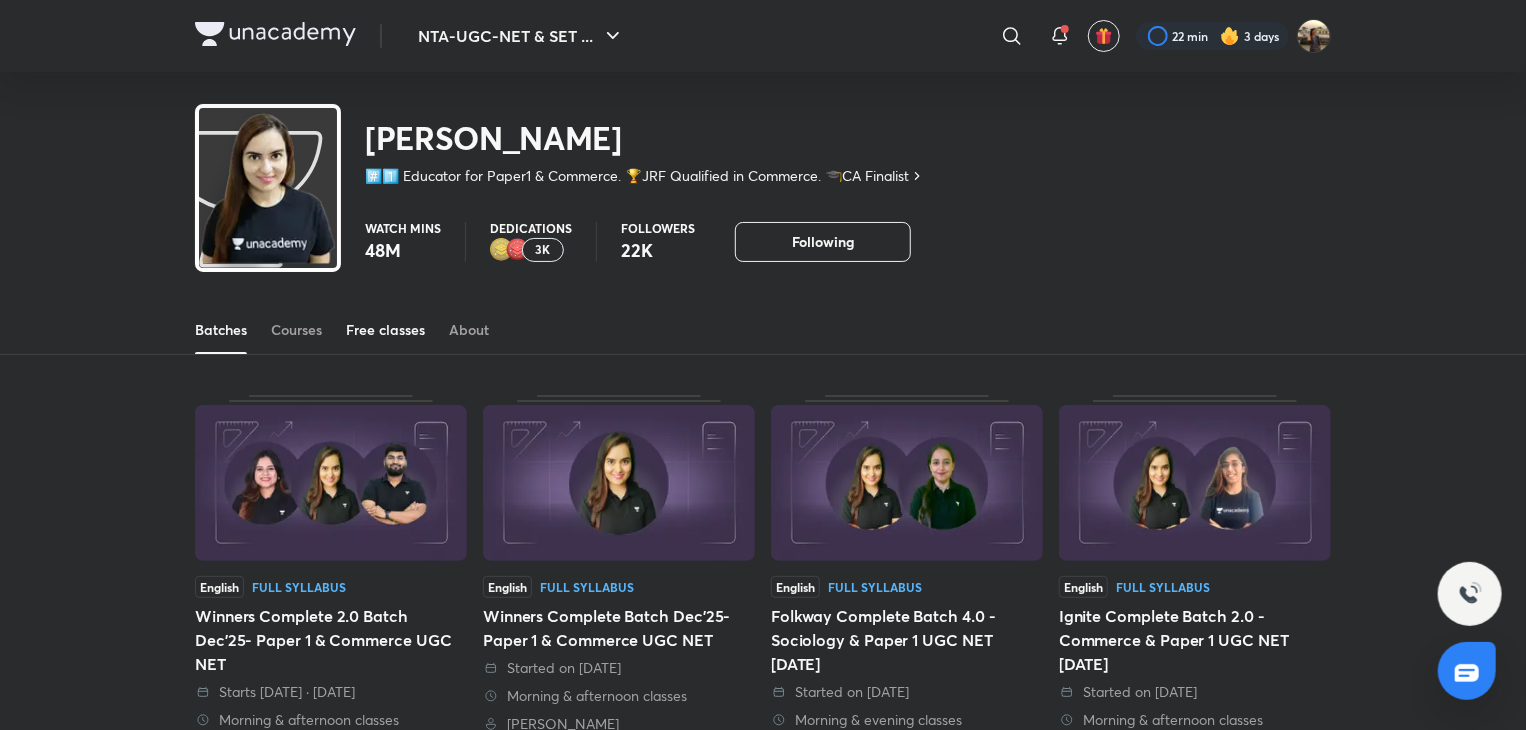 click on "Free classes" at bounding box center (385, 330) 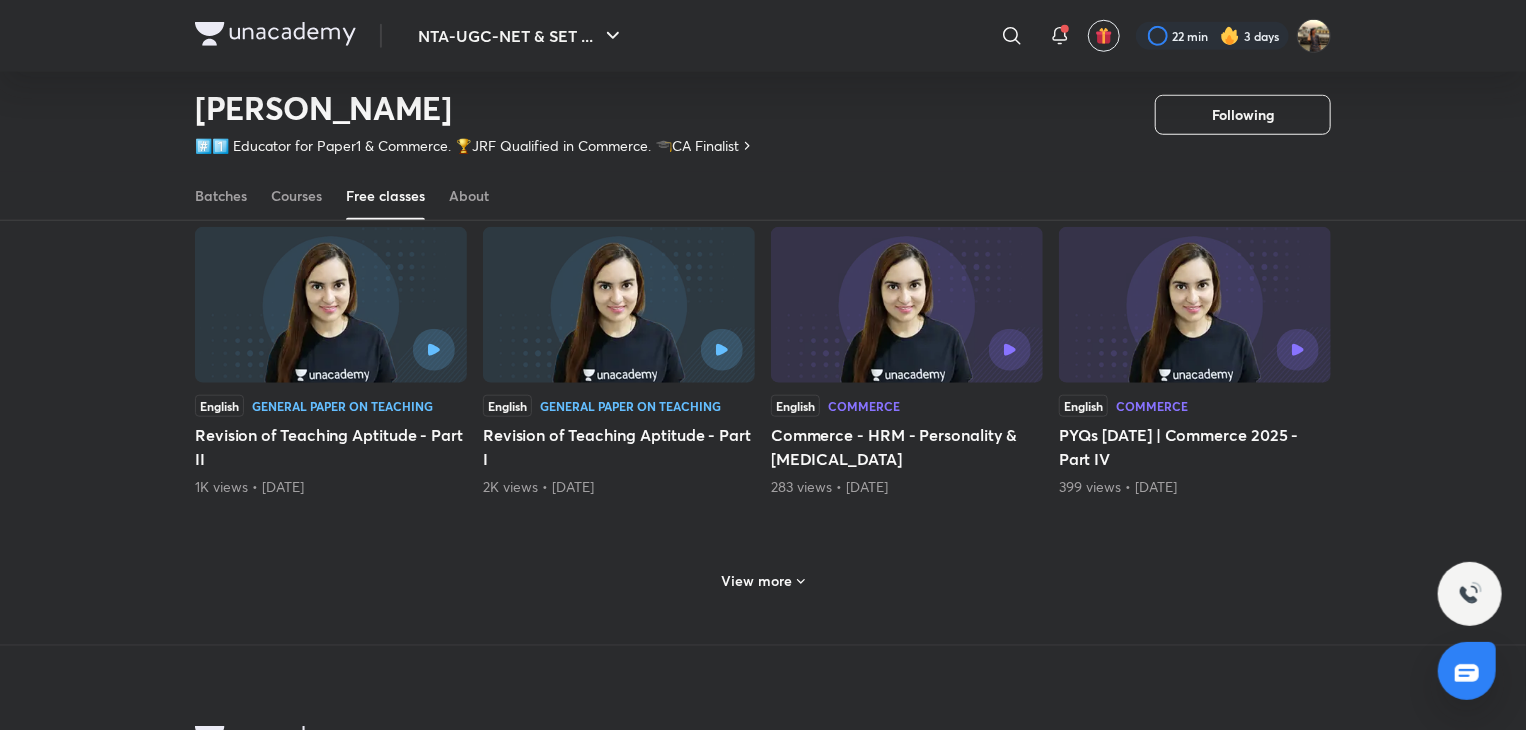scroll, scrollTop: 1176, scrollLeft: 0, axis: vertical 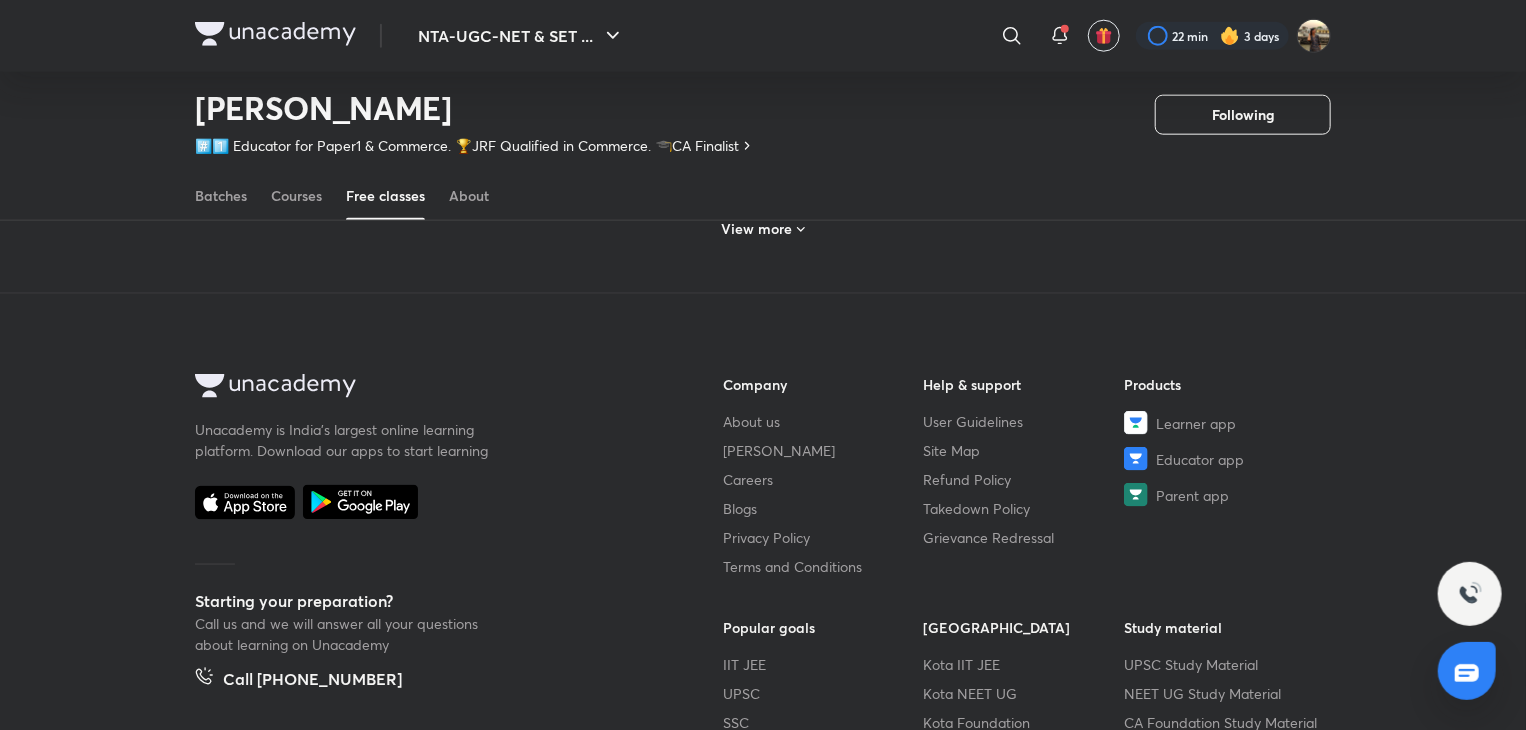 click on "View more" at bounding box center (763, 229) 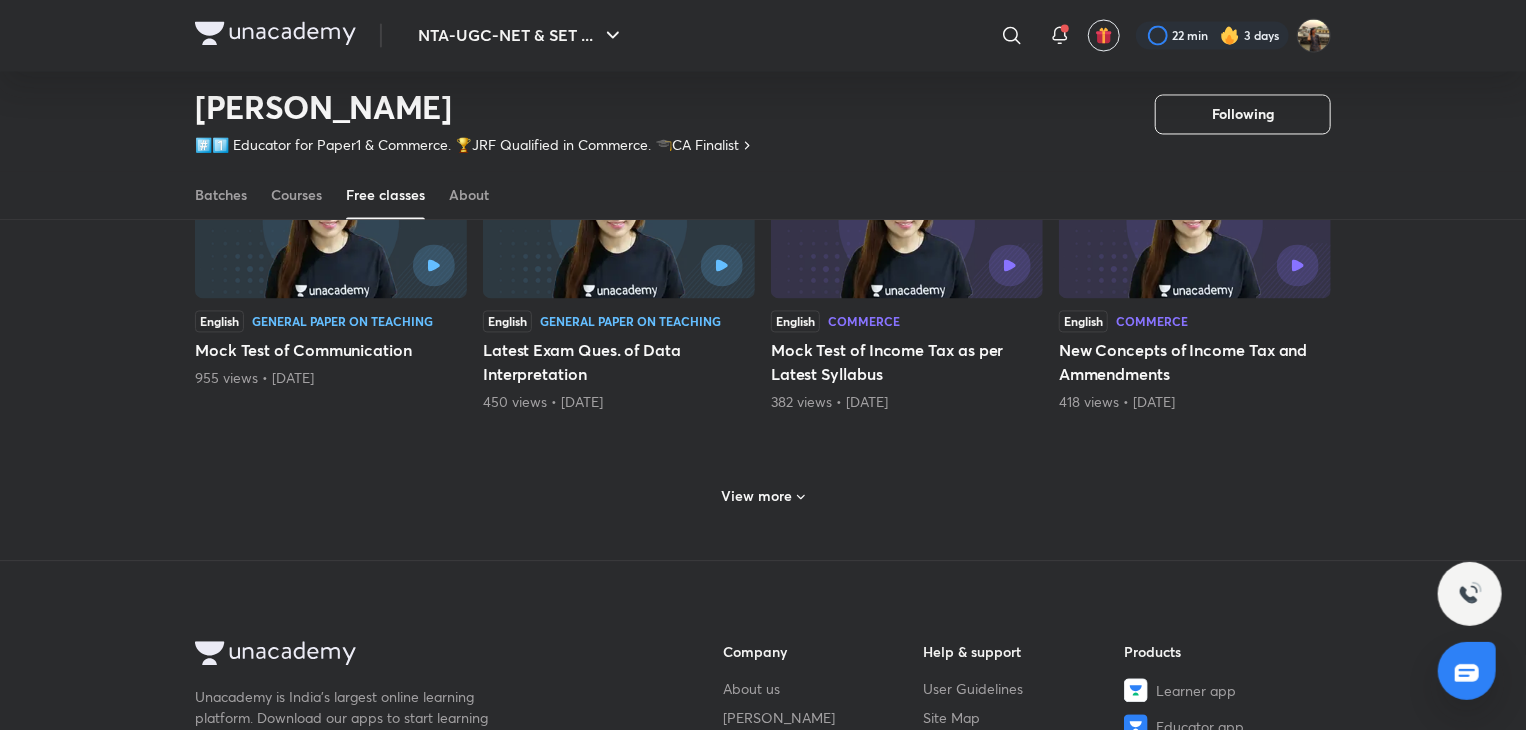 scroll, scrollTop: 1896, scrollLeft: 0, axis: vertical 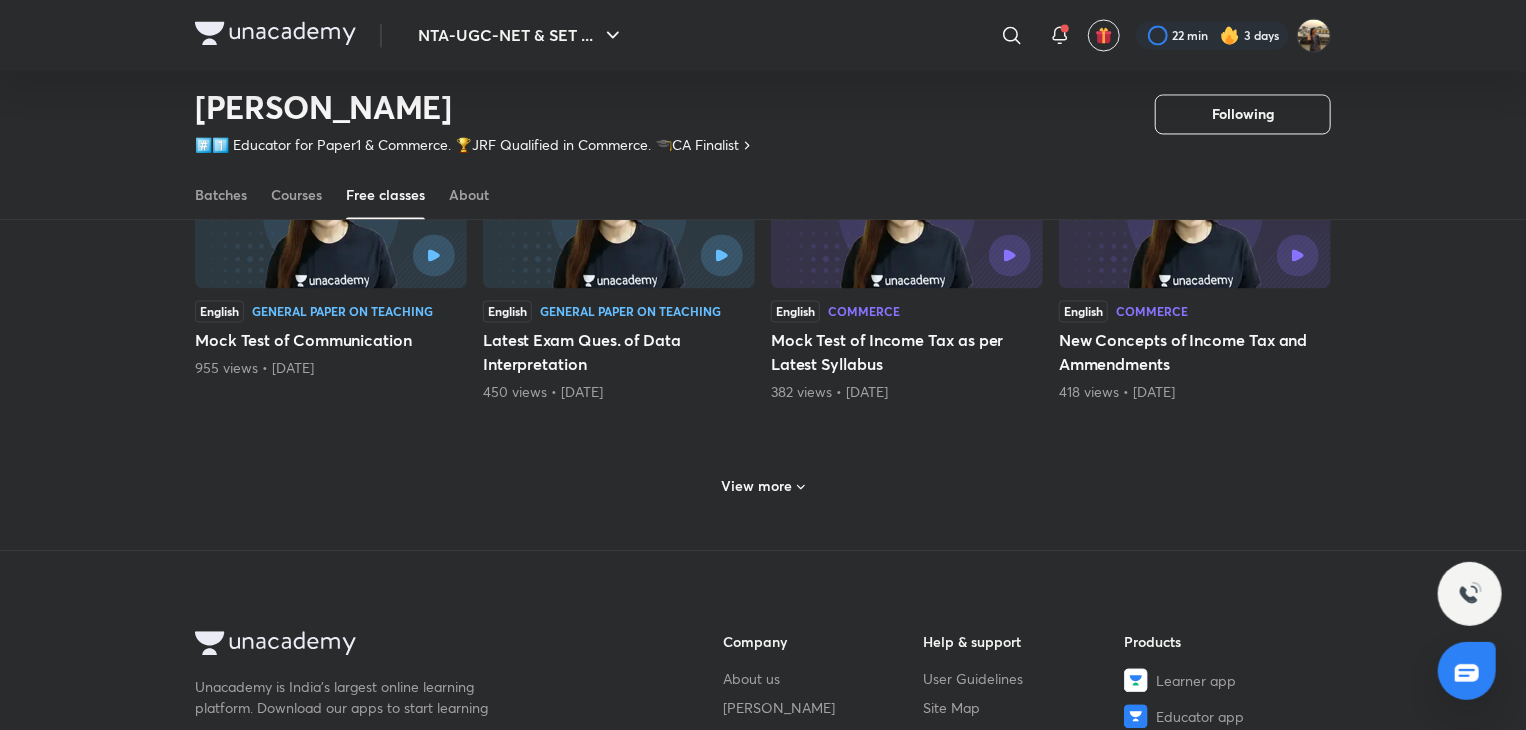click on "View more" at bounding box center [757, 487] 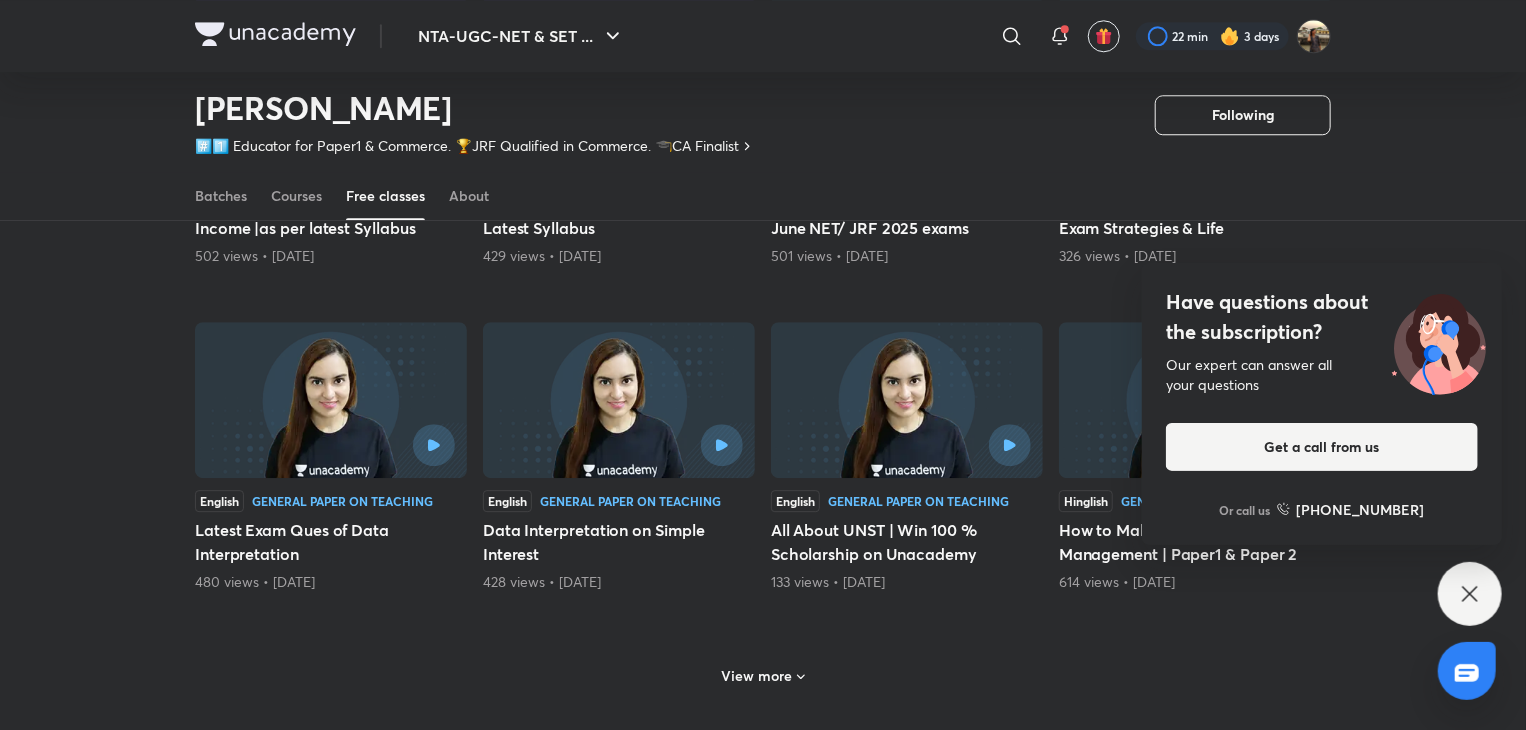 scroll, scrollTop: 2712, scrollLeft: 0, axis: vertical 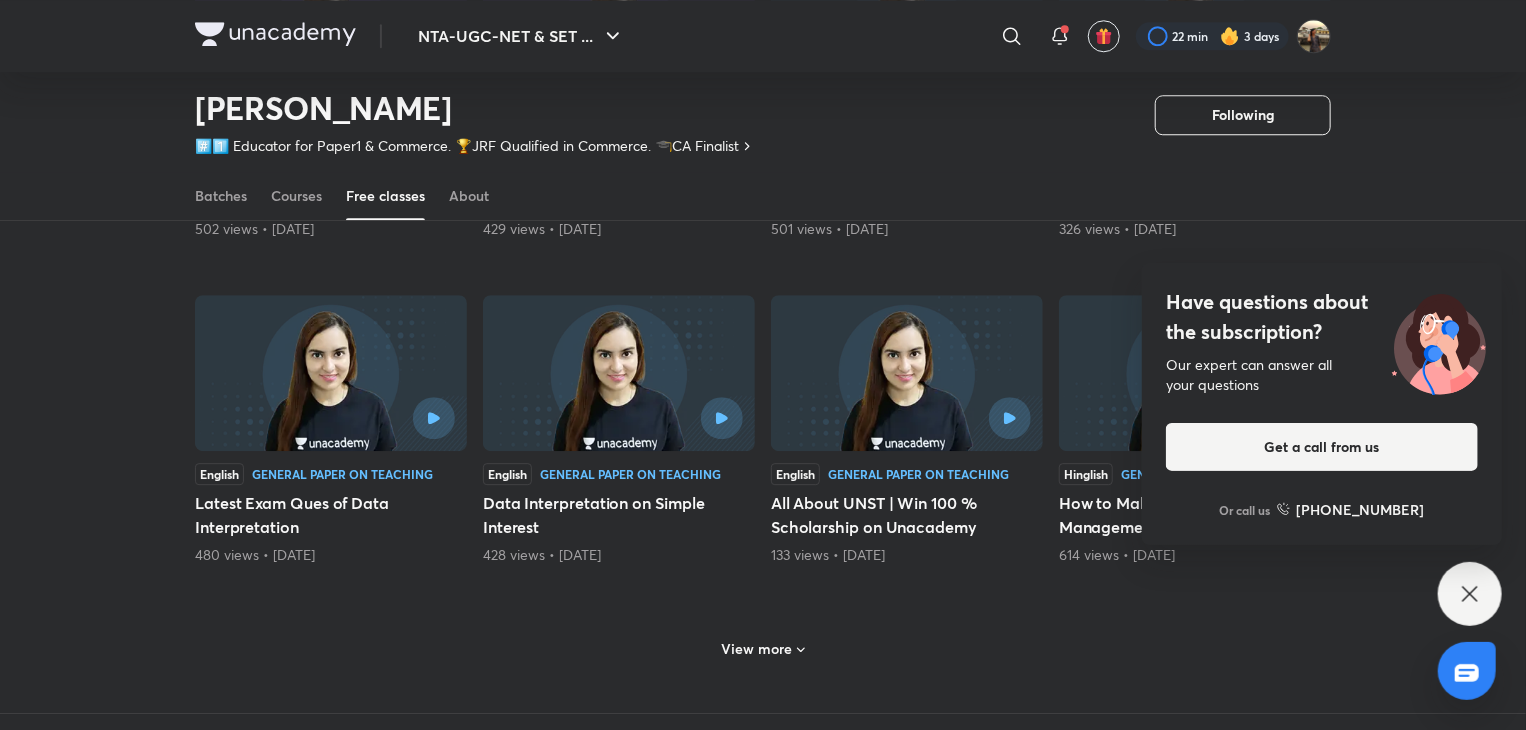 click 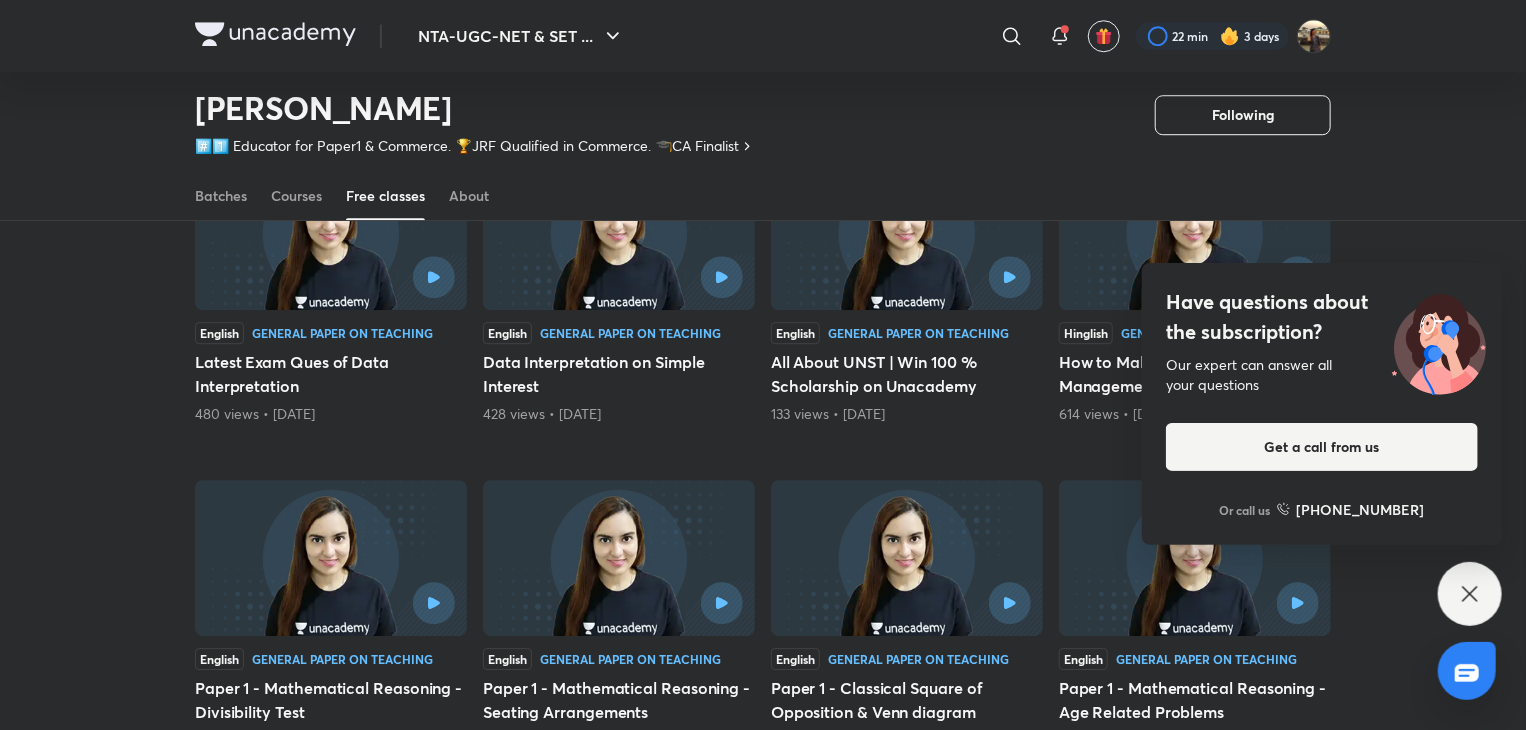 scroll, scrollTop: 2797, scrollLeft: 0, axis: vertical 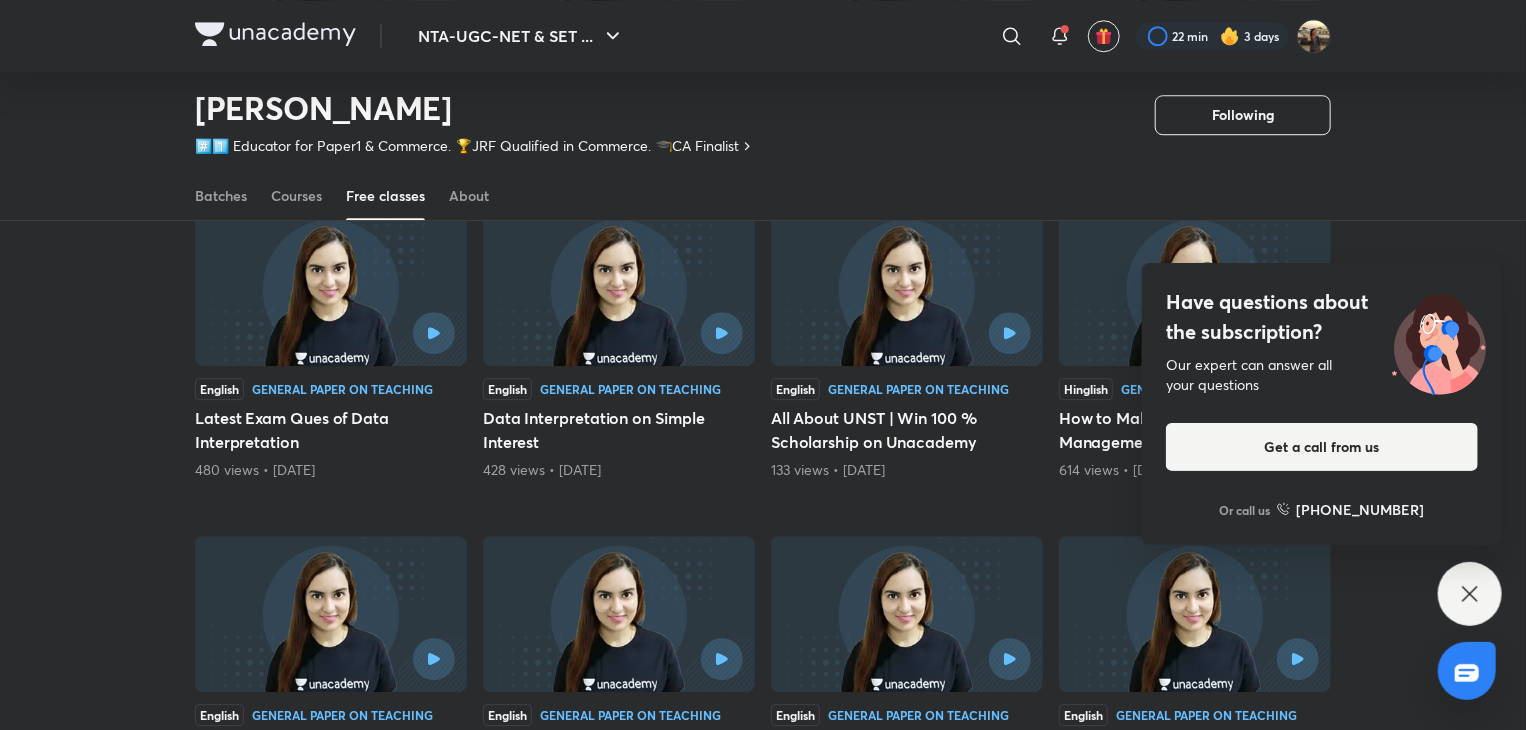 click at bounding box center [1195, 288] 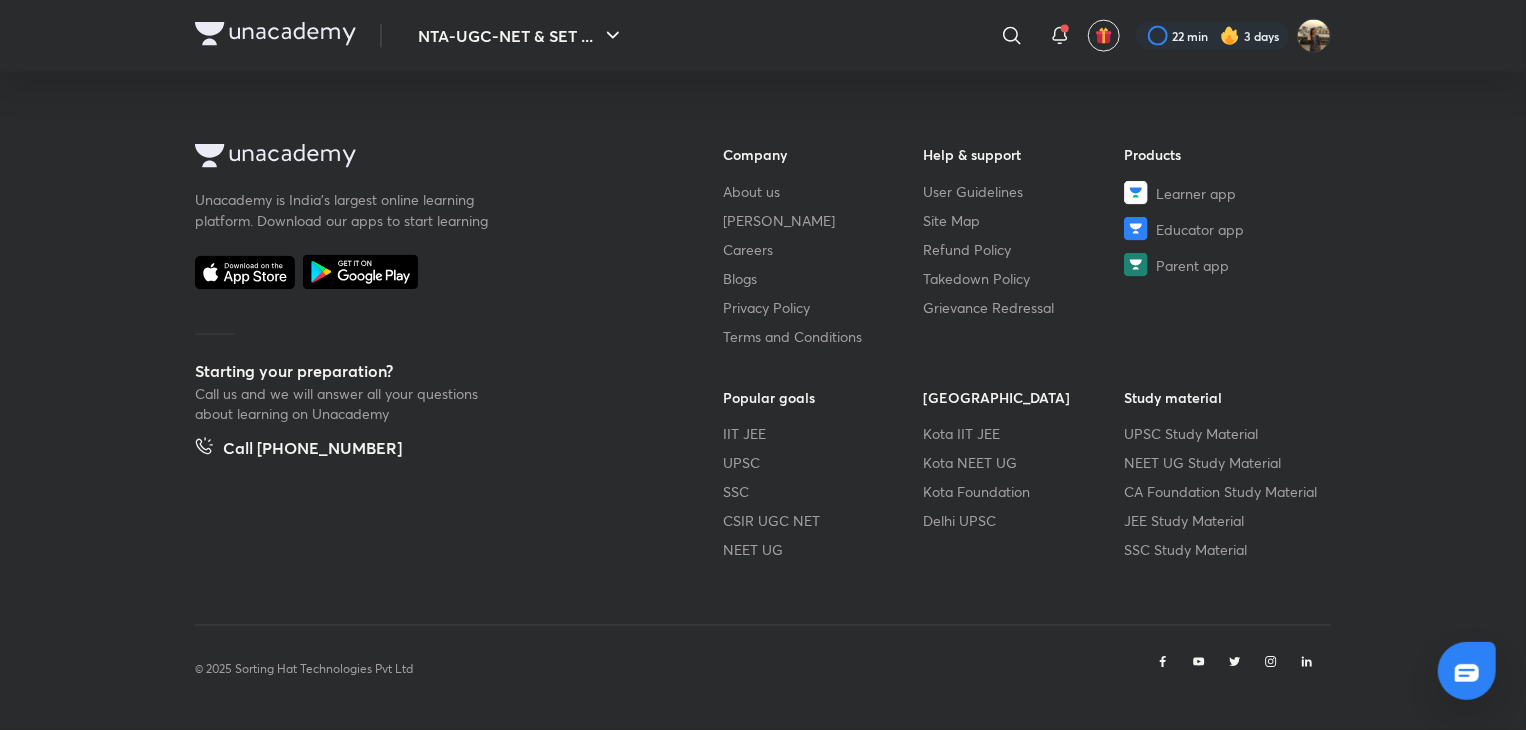 scroll, scrollTop: 0, scrollLeft: 0, axis: both 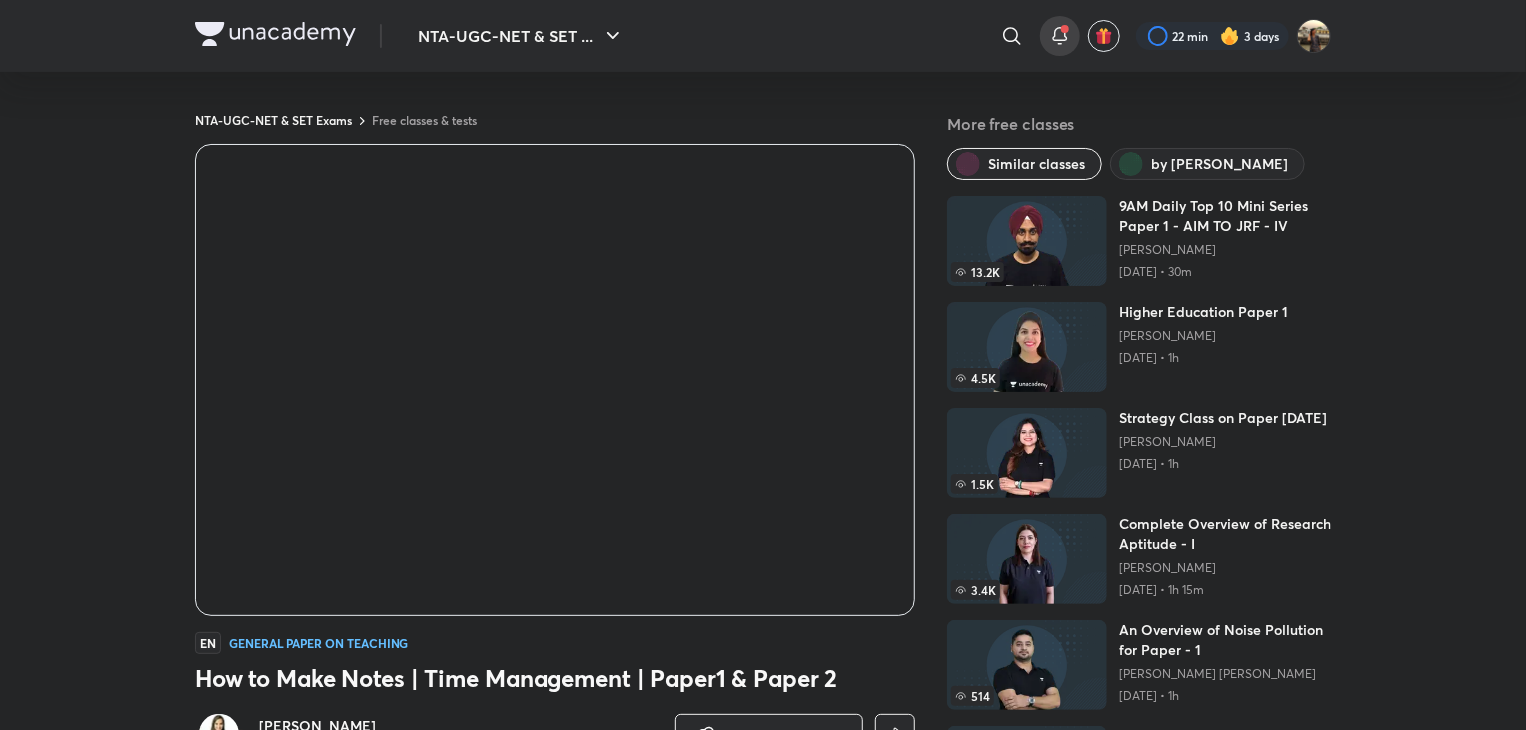 click 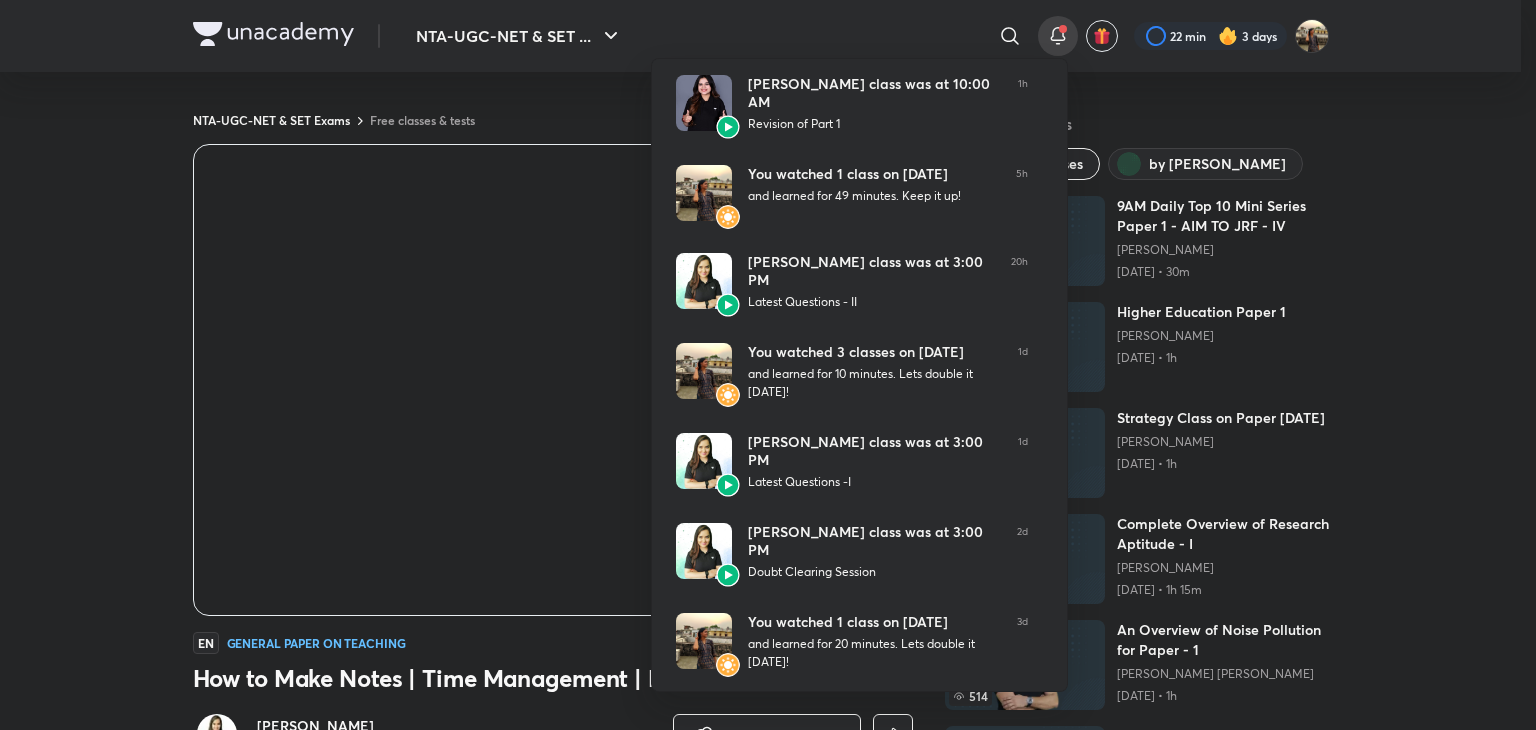 click at bounding box center (768, 365) 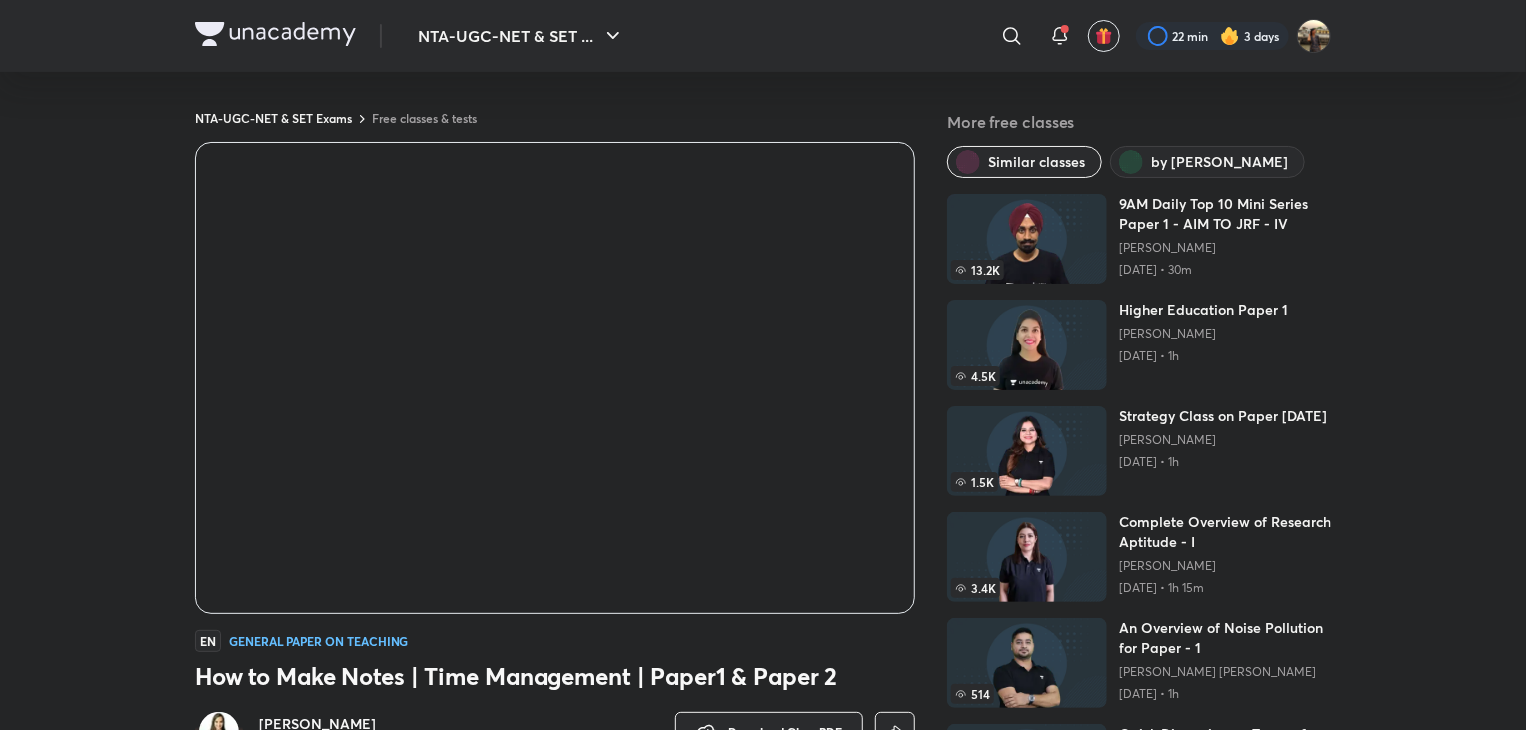 scroll, scrollTop: 0, scrollLeft: 0, axis: both 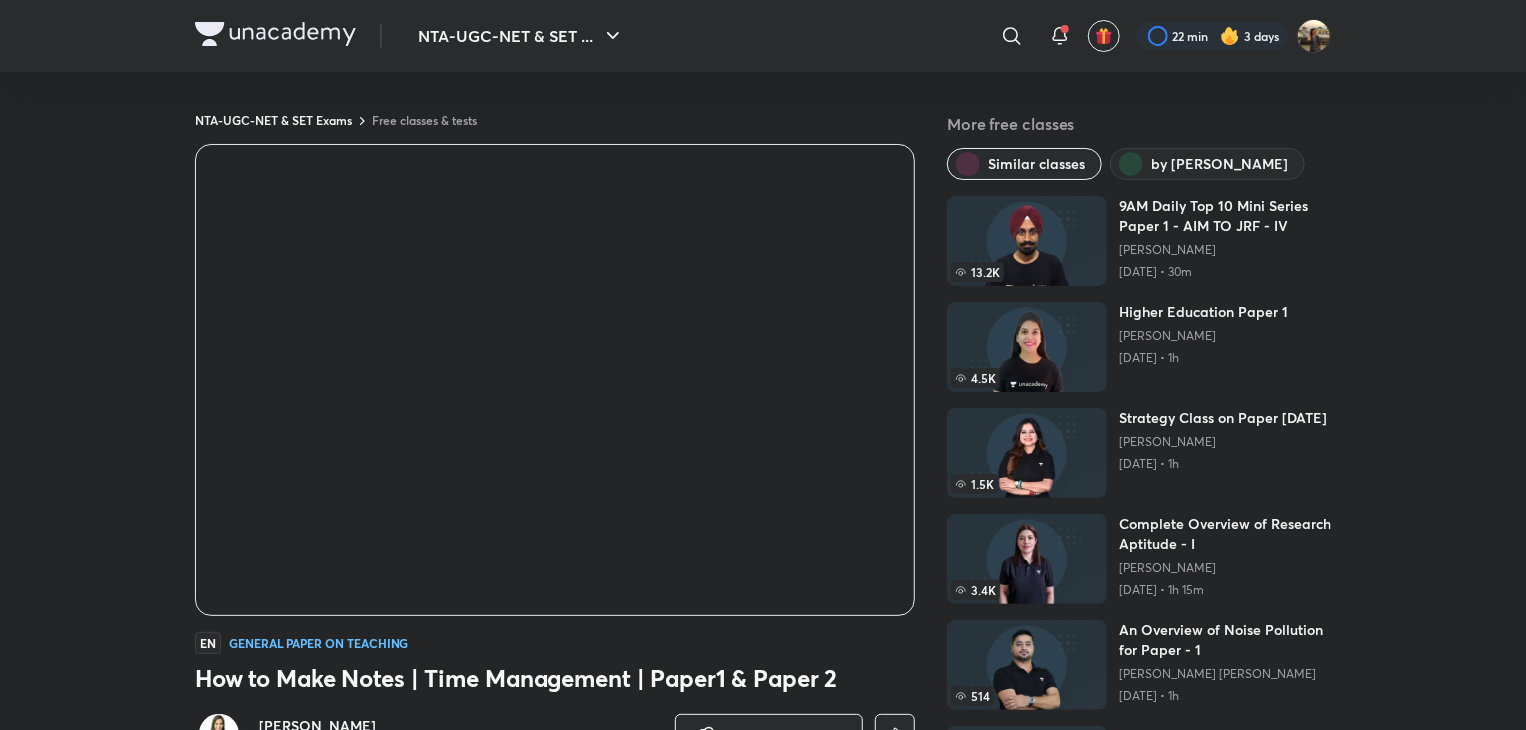 click on "​ 22 min 3 days" at bounding box center (997, 36) 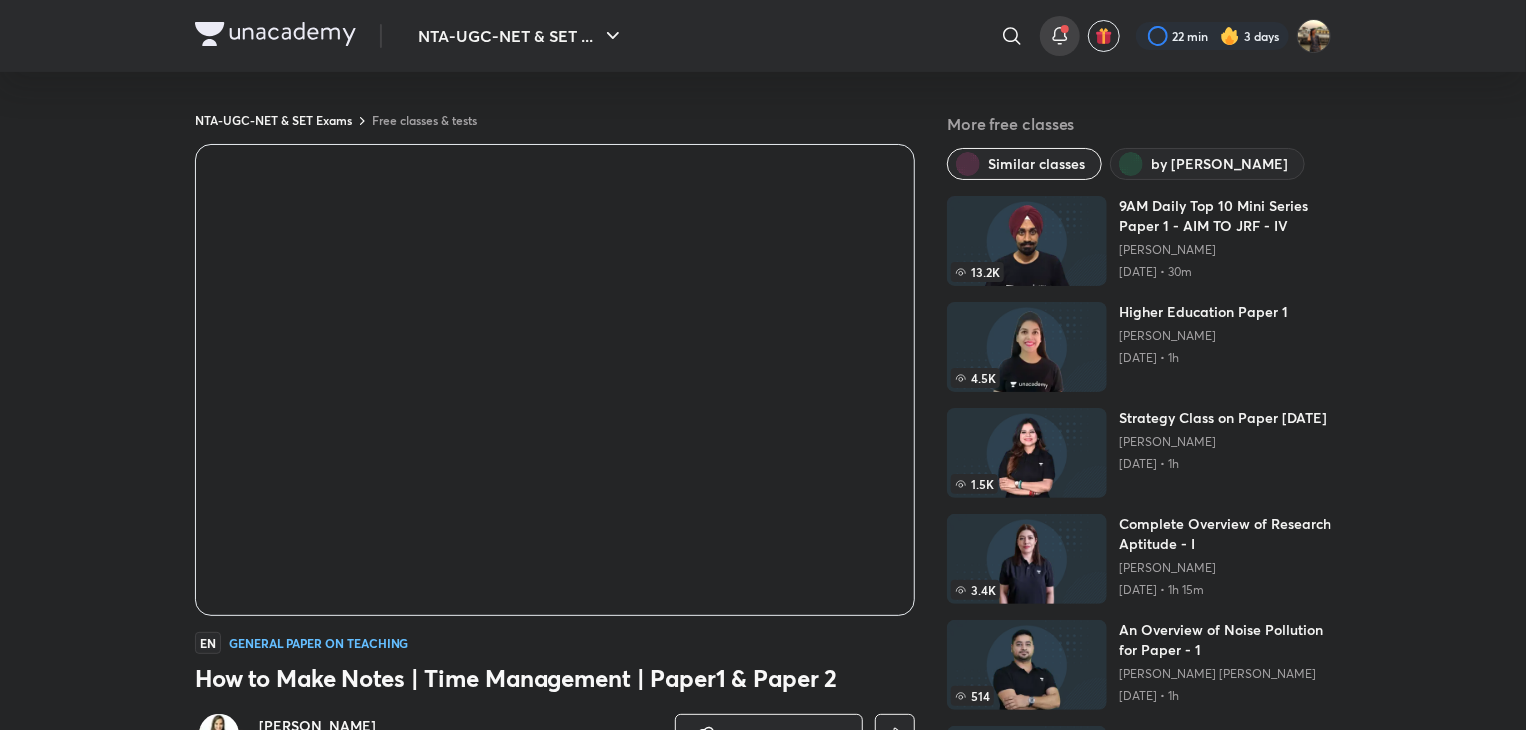 click 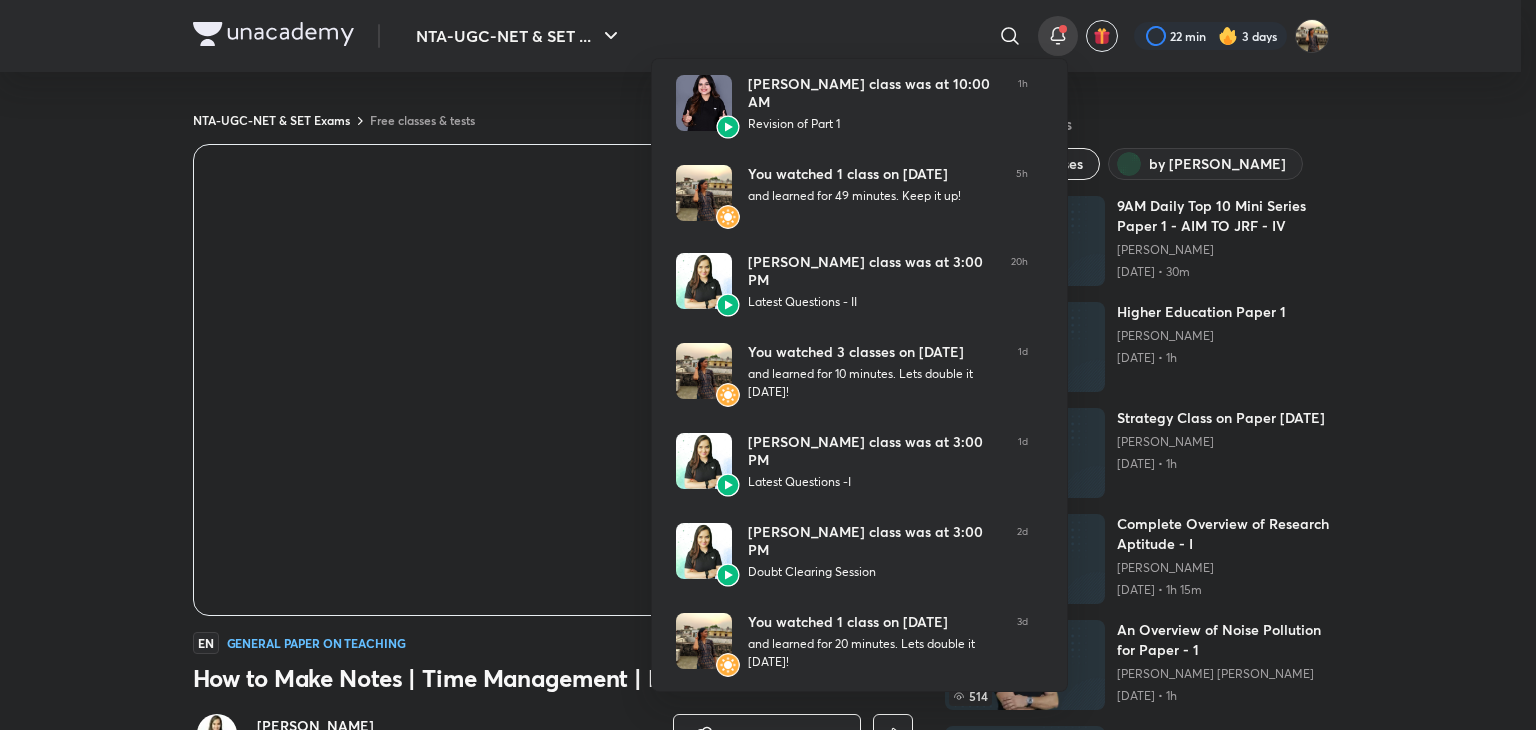 click at bounding box center [768, 365] 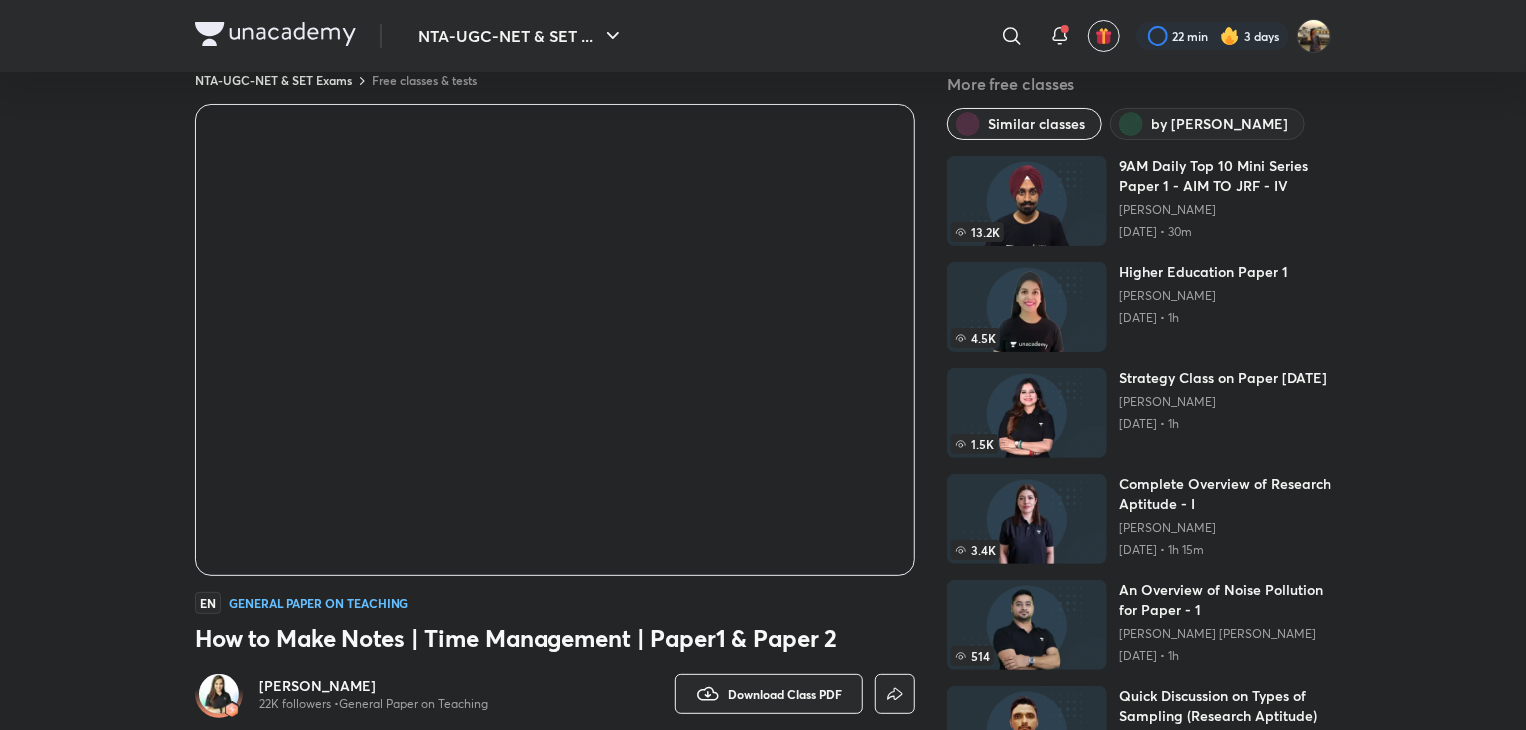 scroll, scrollTop: 38, scrollLeft: 0, axis: vertical 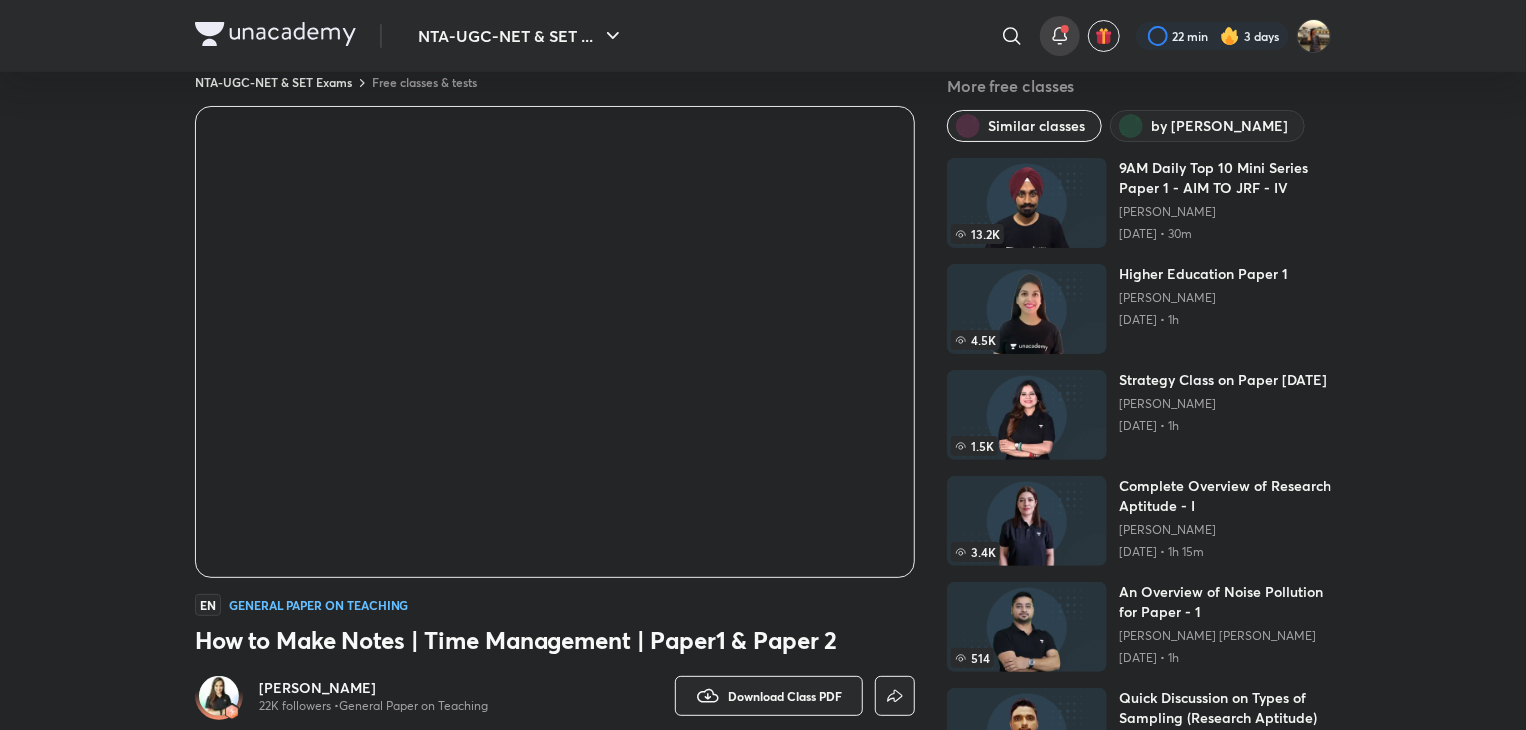 click 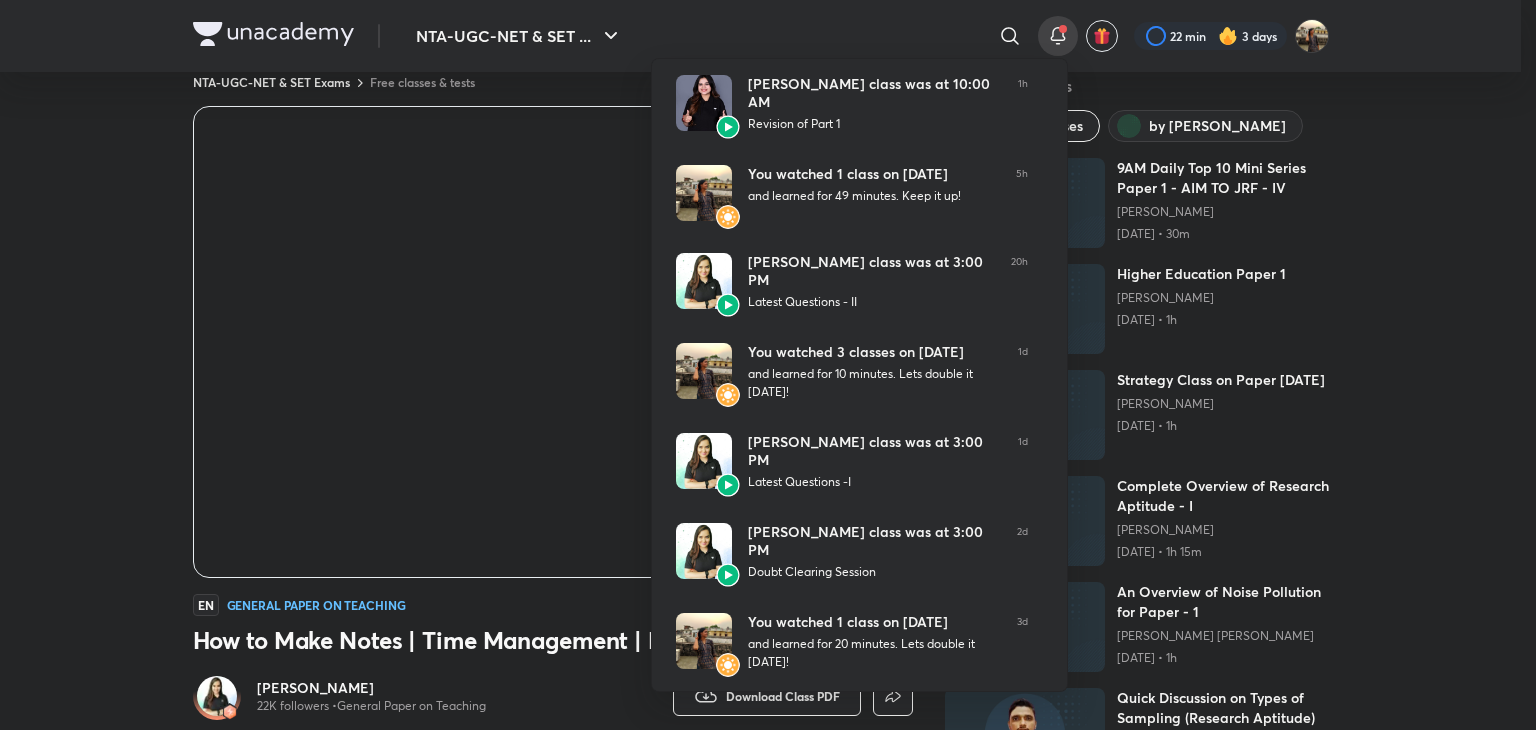 click at bounding box center (768, 365) 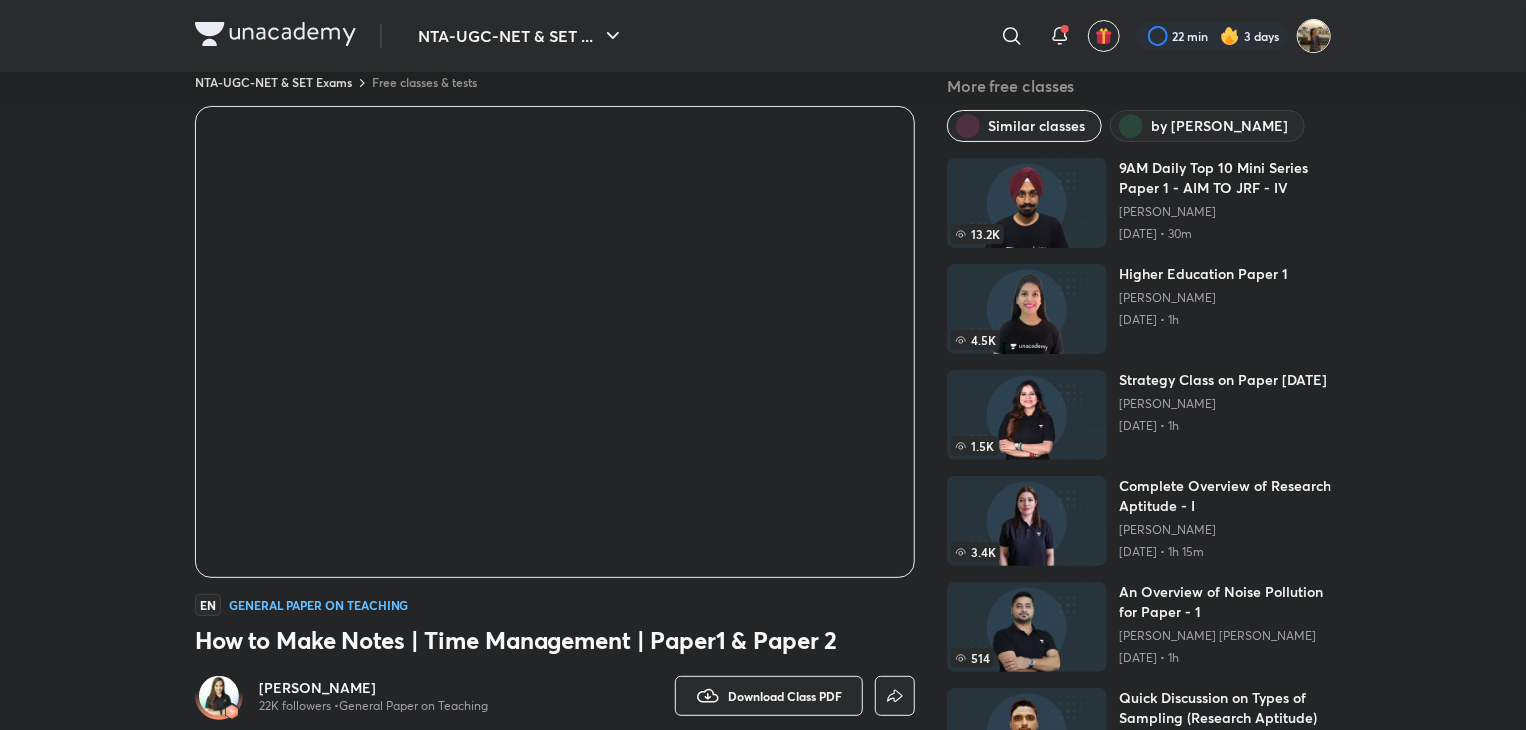 click at bounding box center [1314, 36] 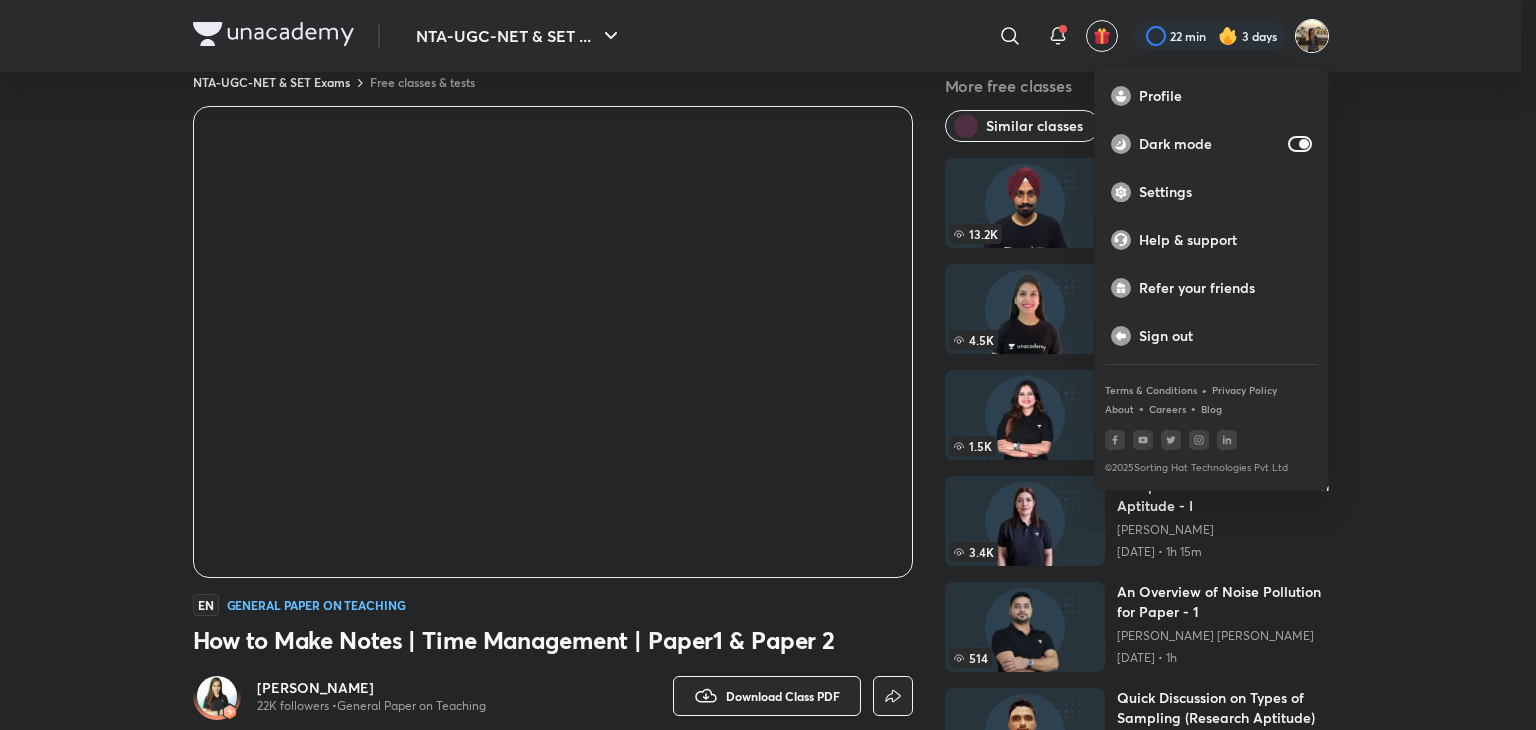 click at bounding box center [768, 365] 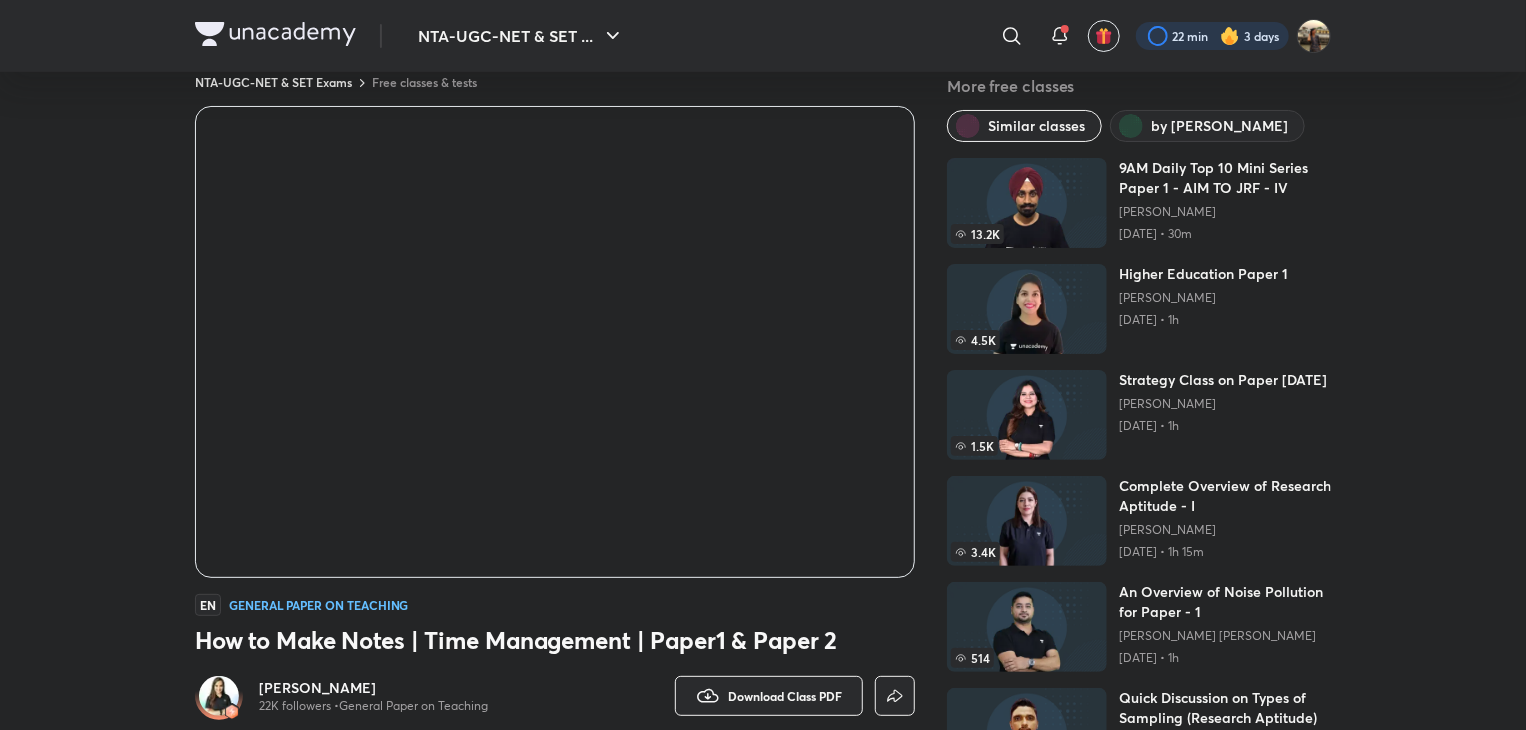 click at bounding box center [1212, 36] 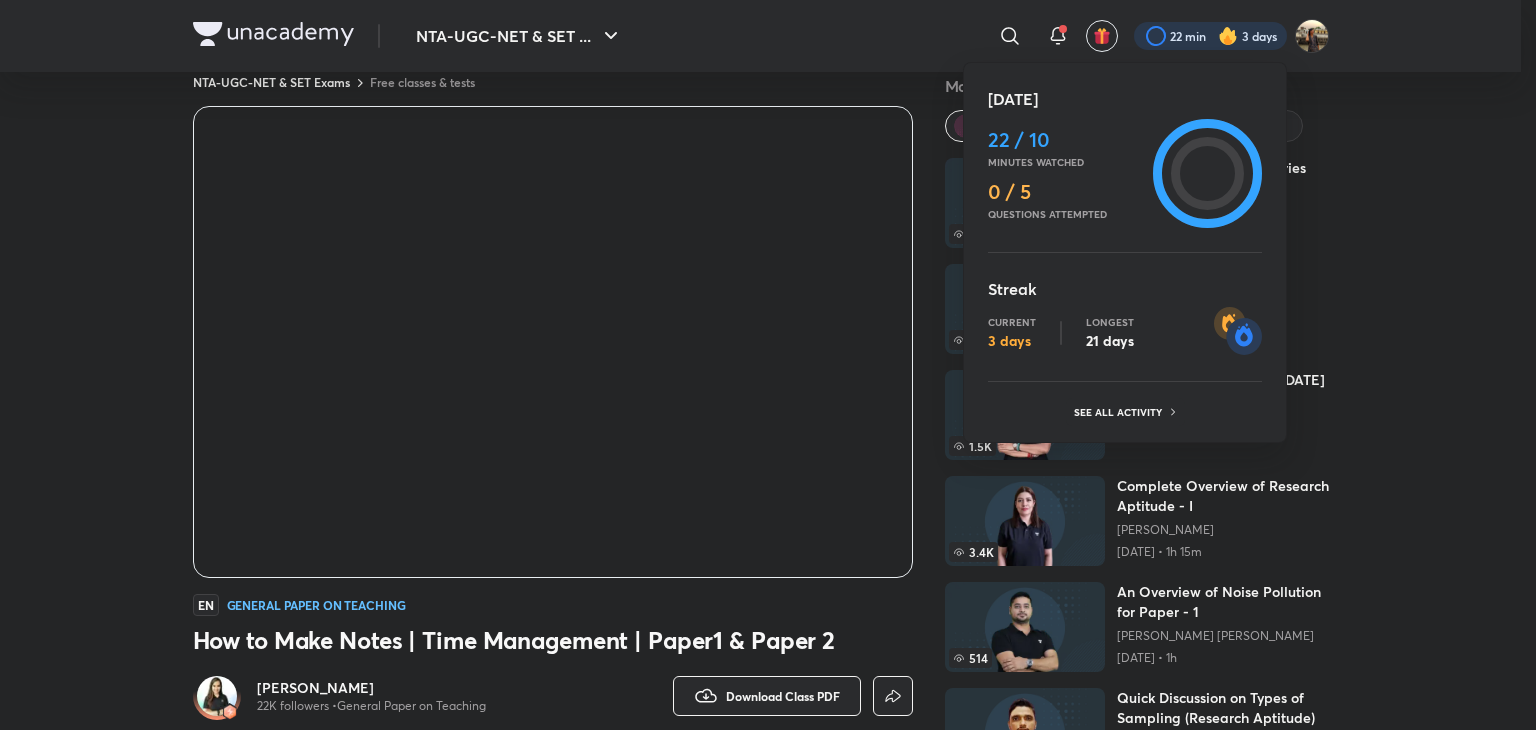 click at bounding box center (768, 365) 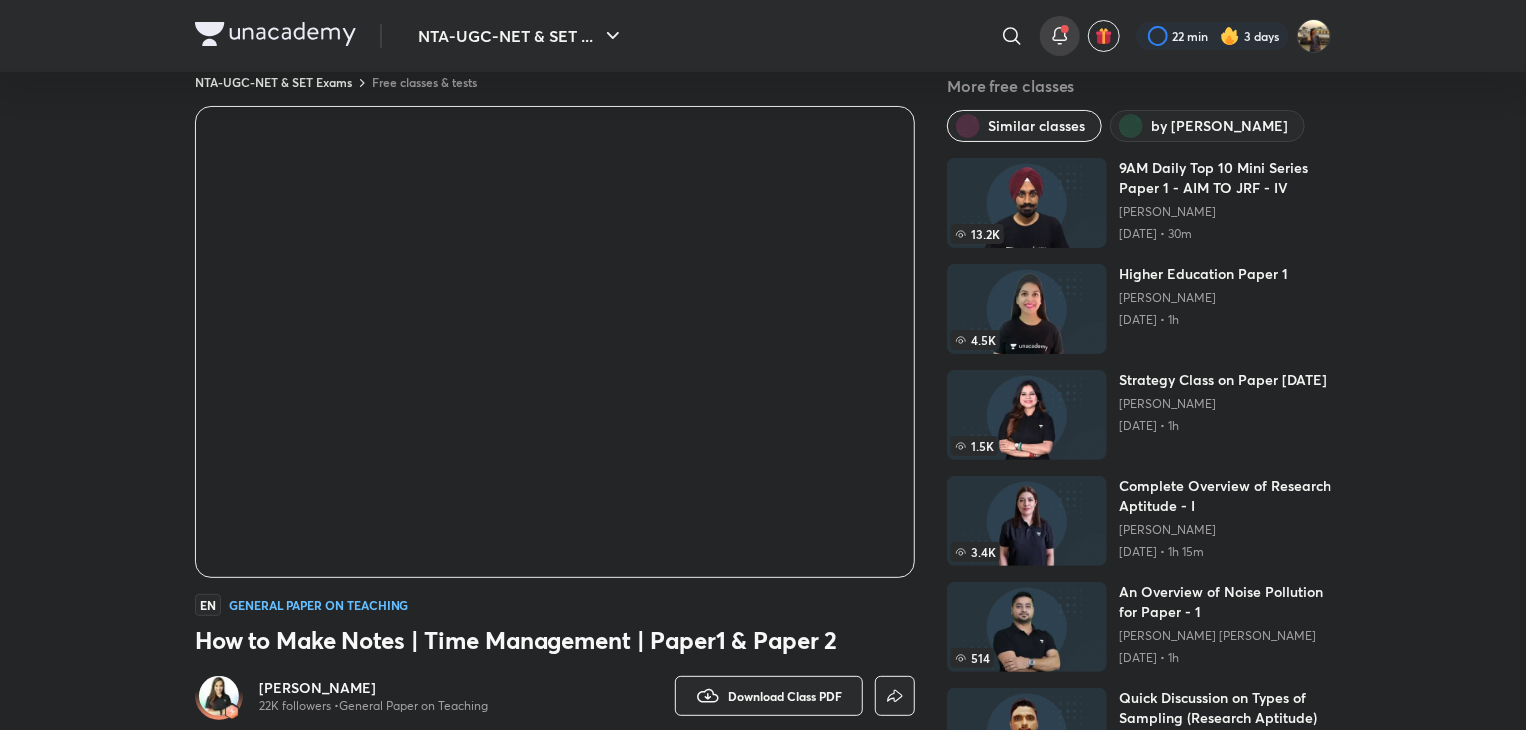 click 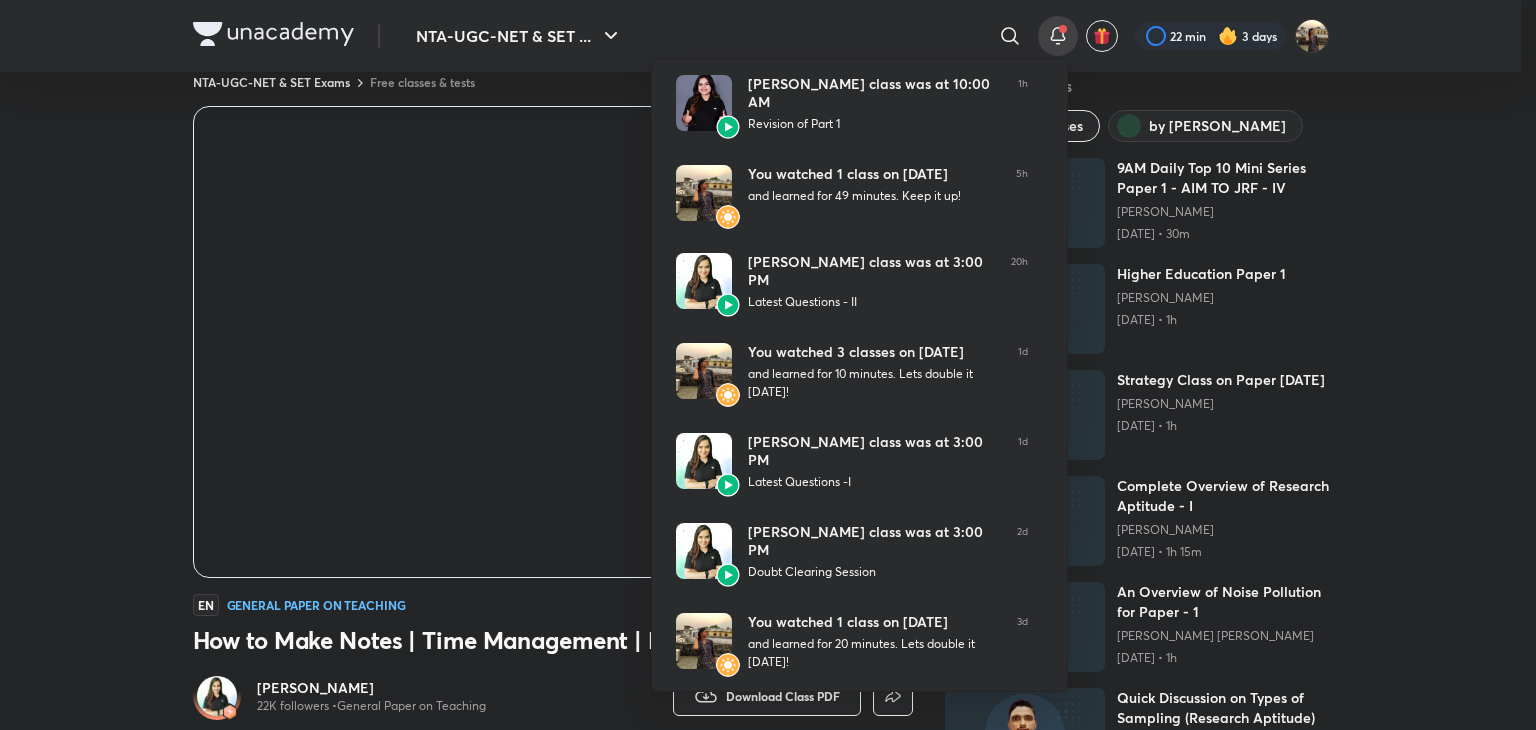 click at bounding box center (768, 365) 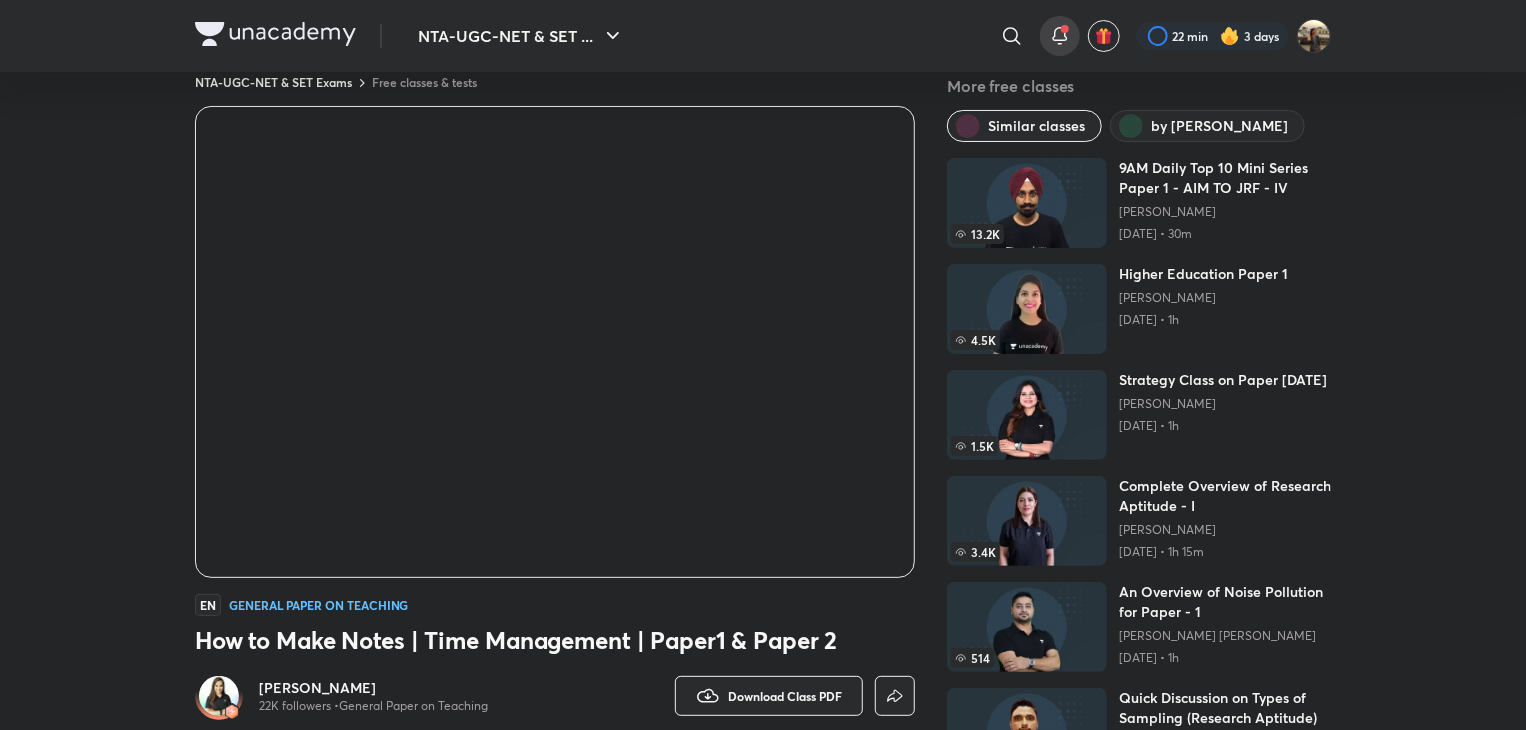 click at bounding box center (1060, 36) 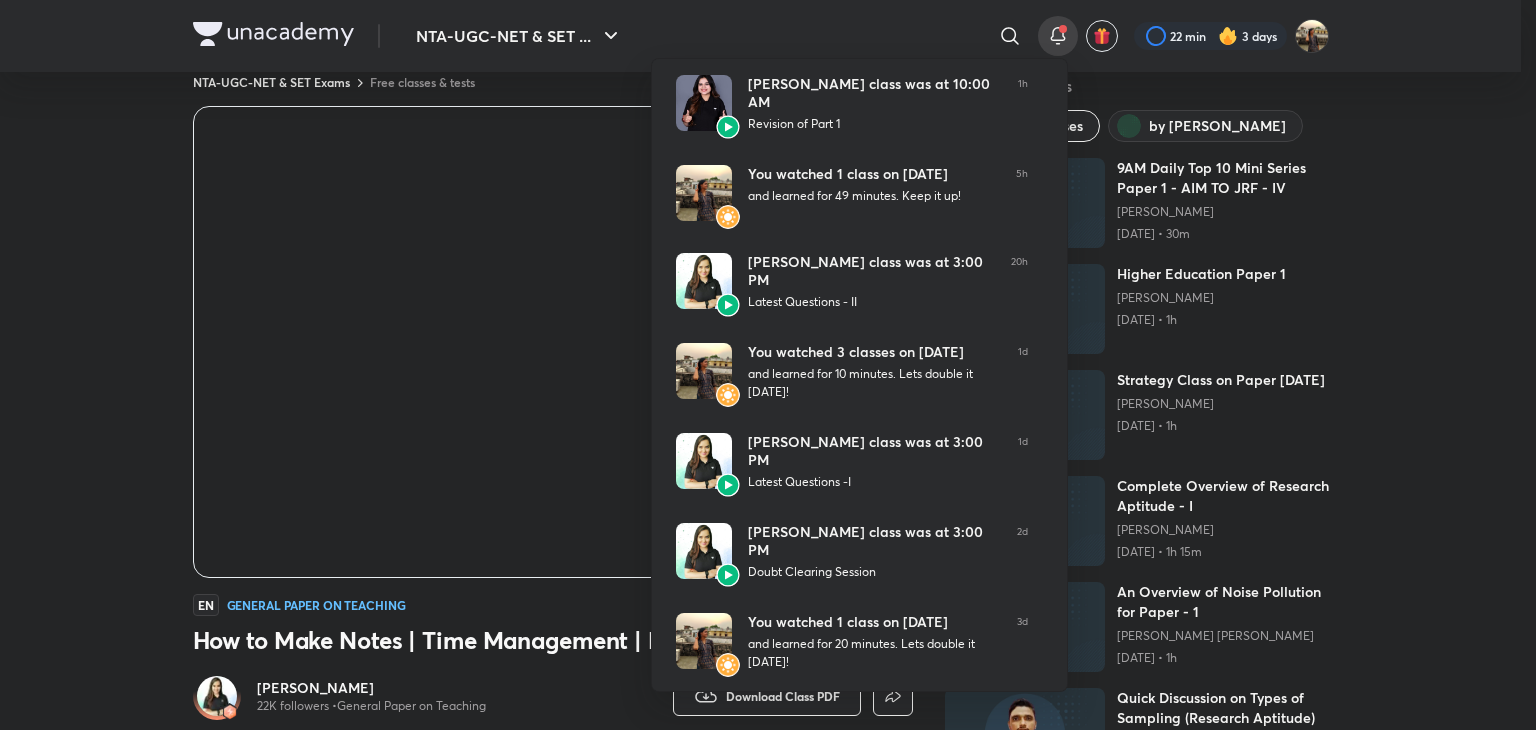click at bounding box center [768, 365] 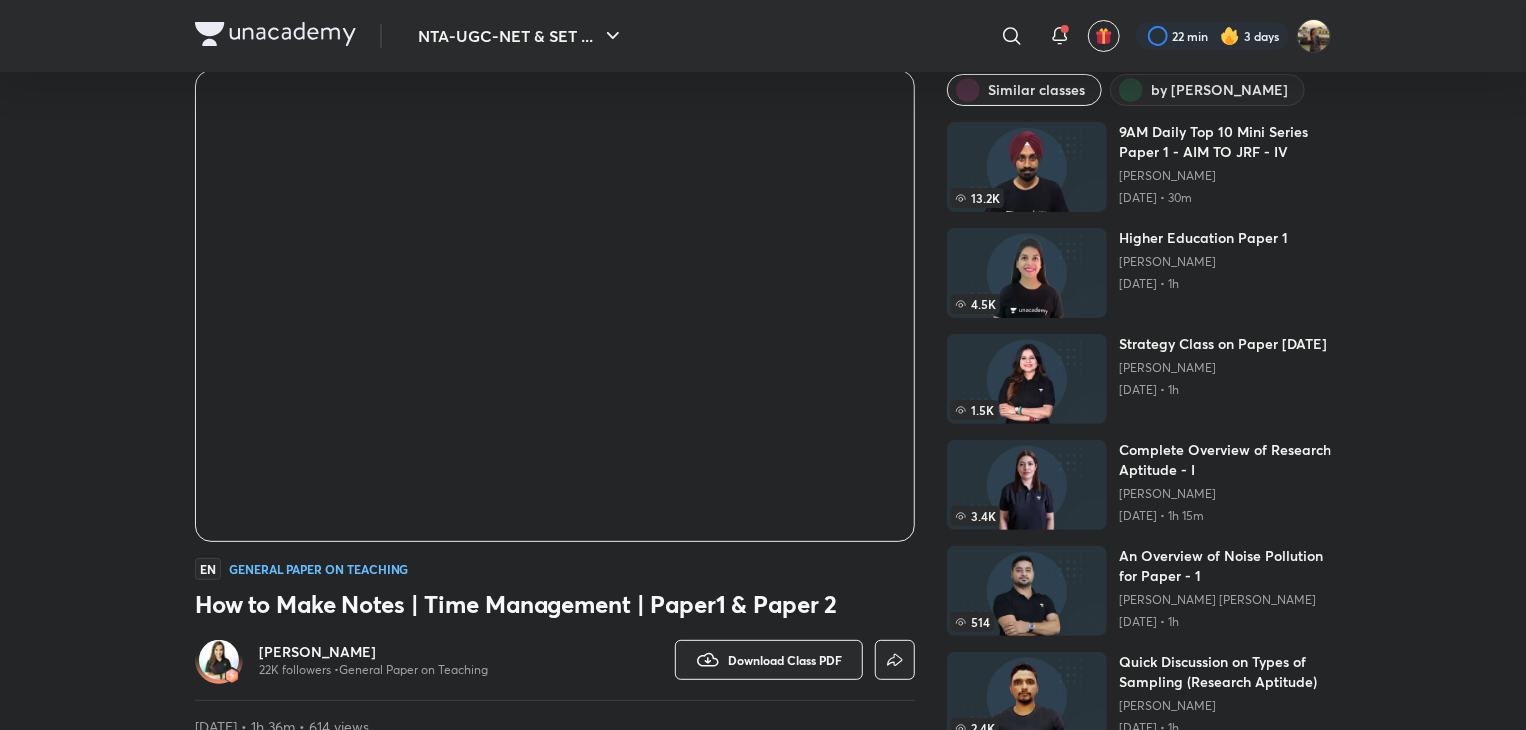scroll, scrollTop: 78, scrollLeft: 0, axis: vertical 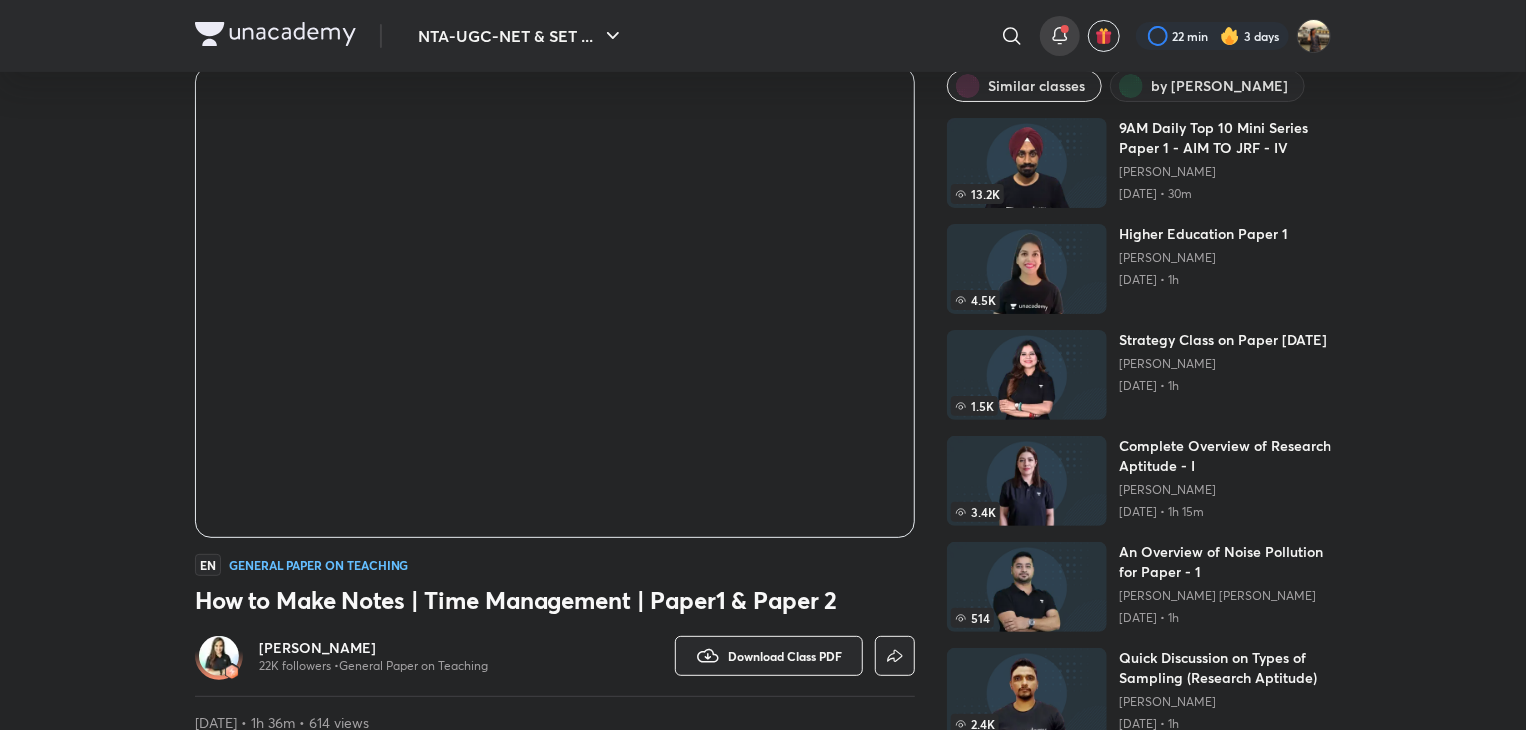 click 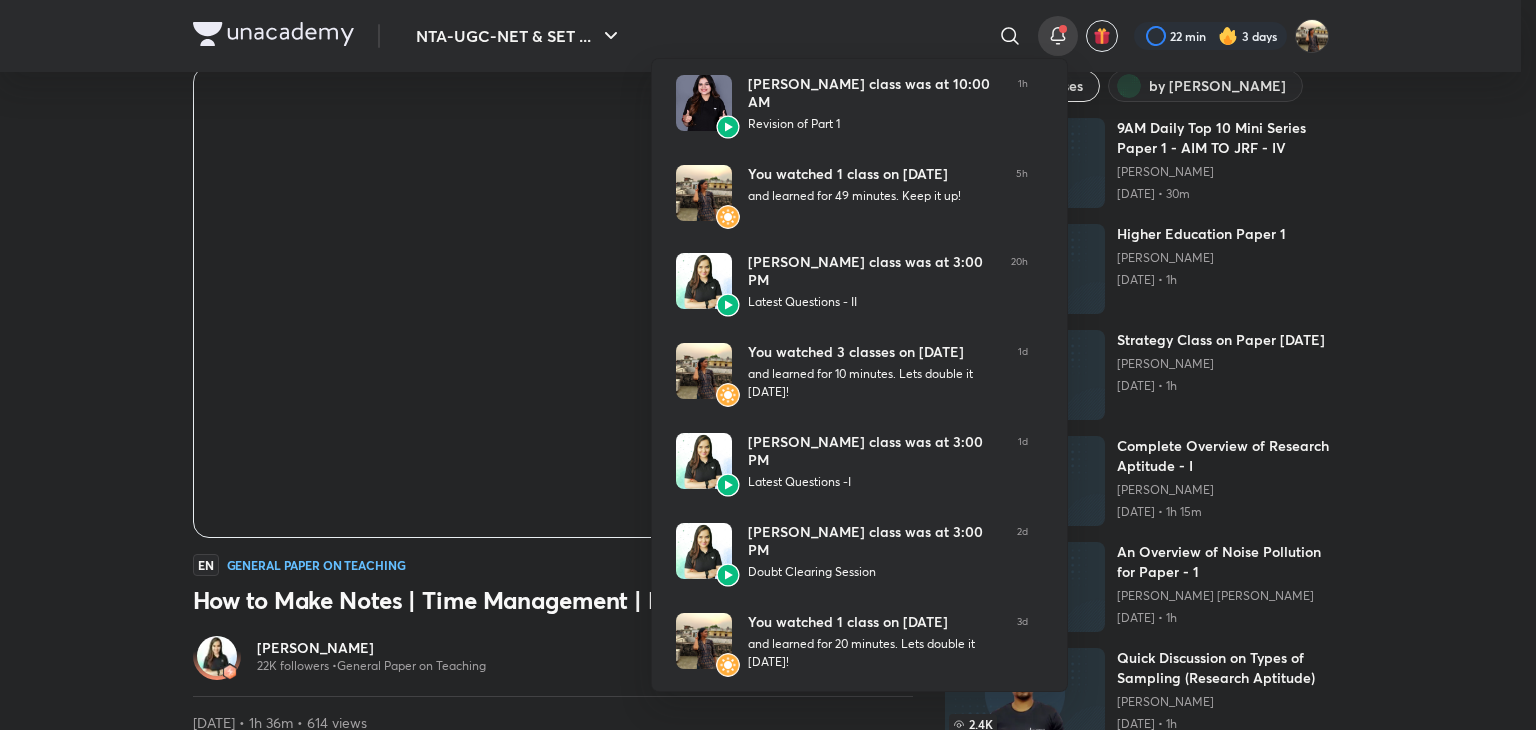 click at bounding box center [768, 365] 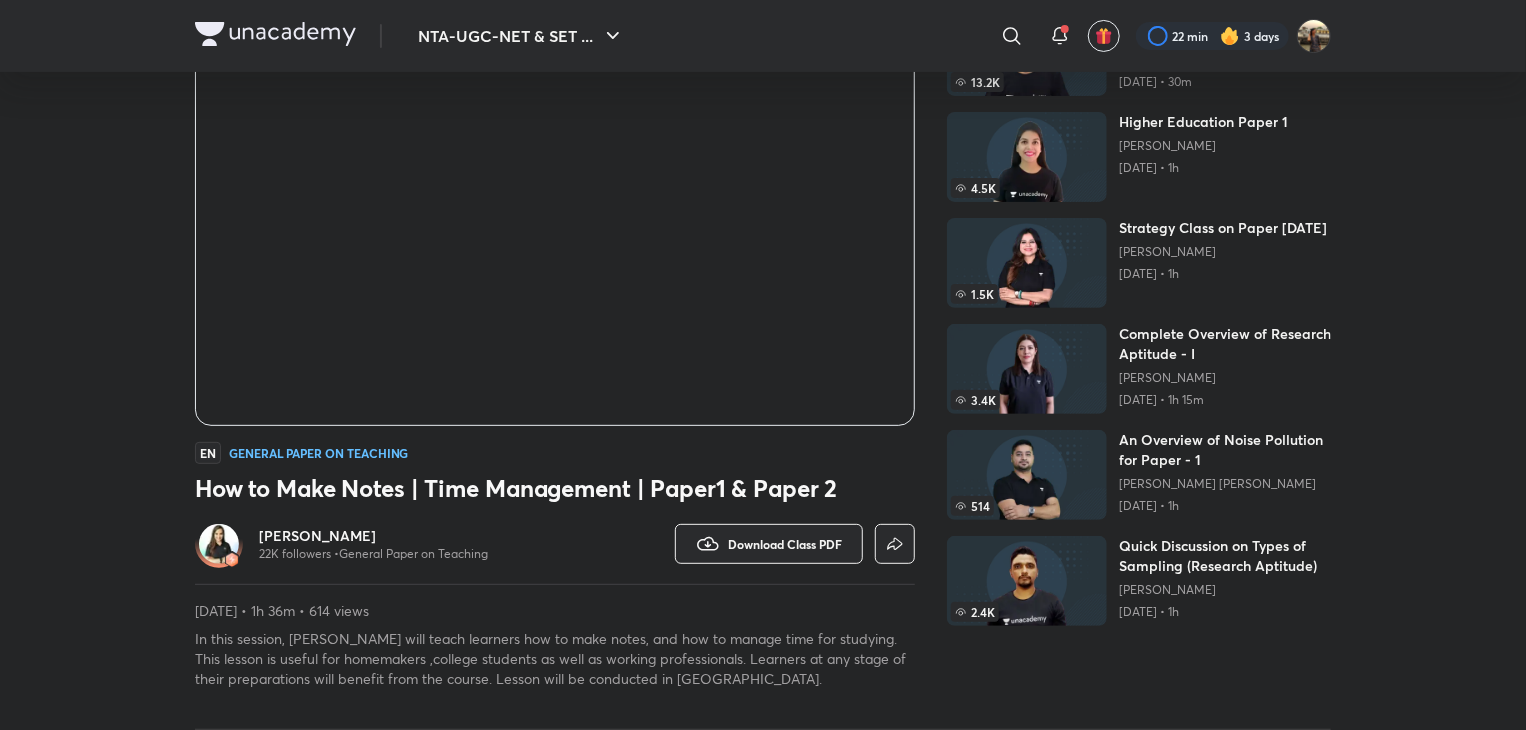 scroll, scrollTop: 156, scrollLeft: 0, axis: vertical 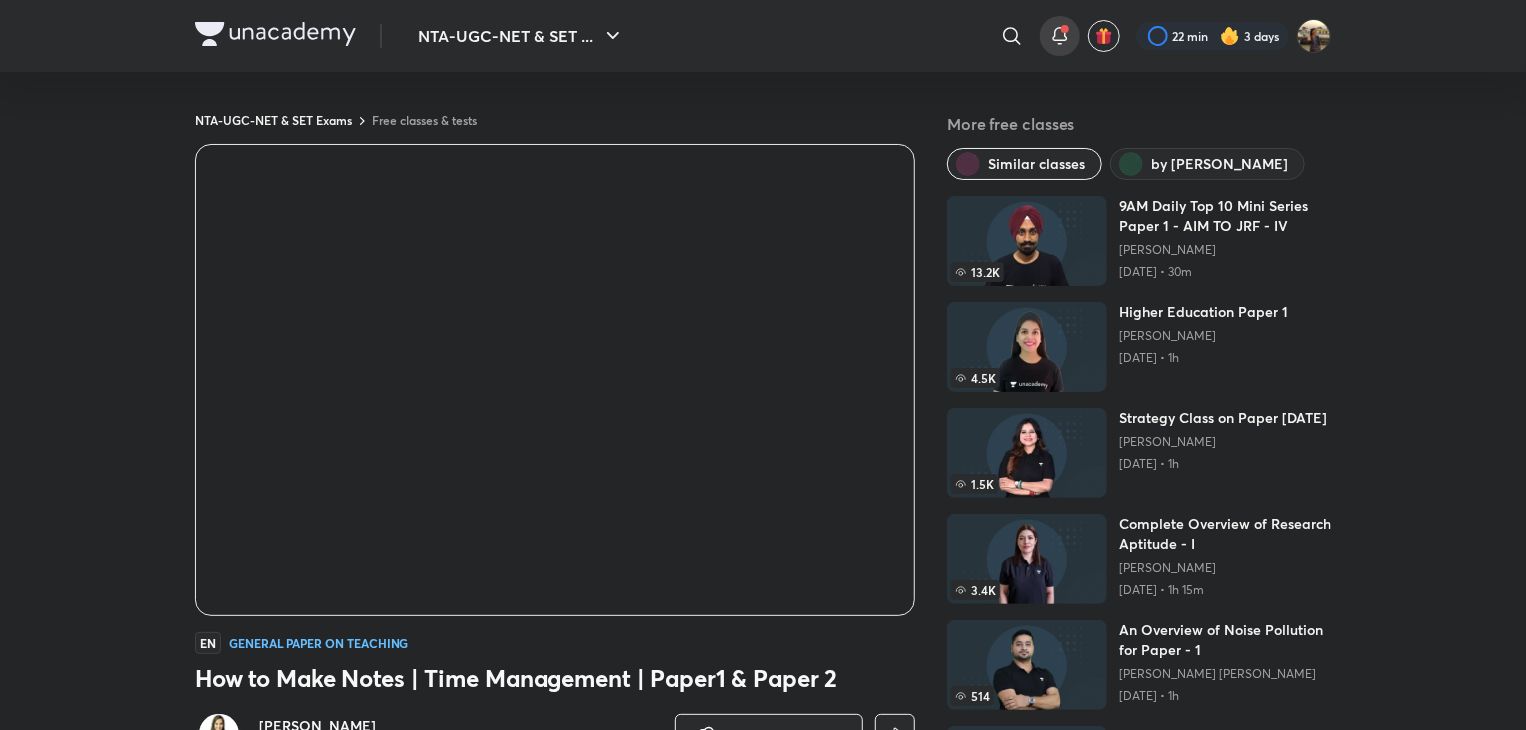click at bounding box center [1065, 29] 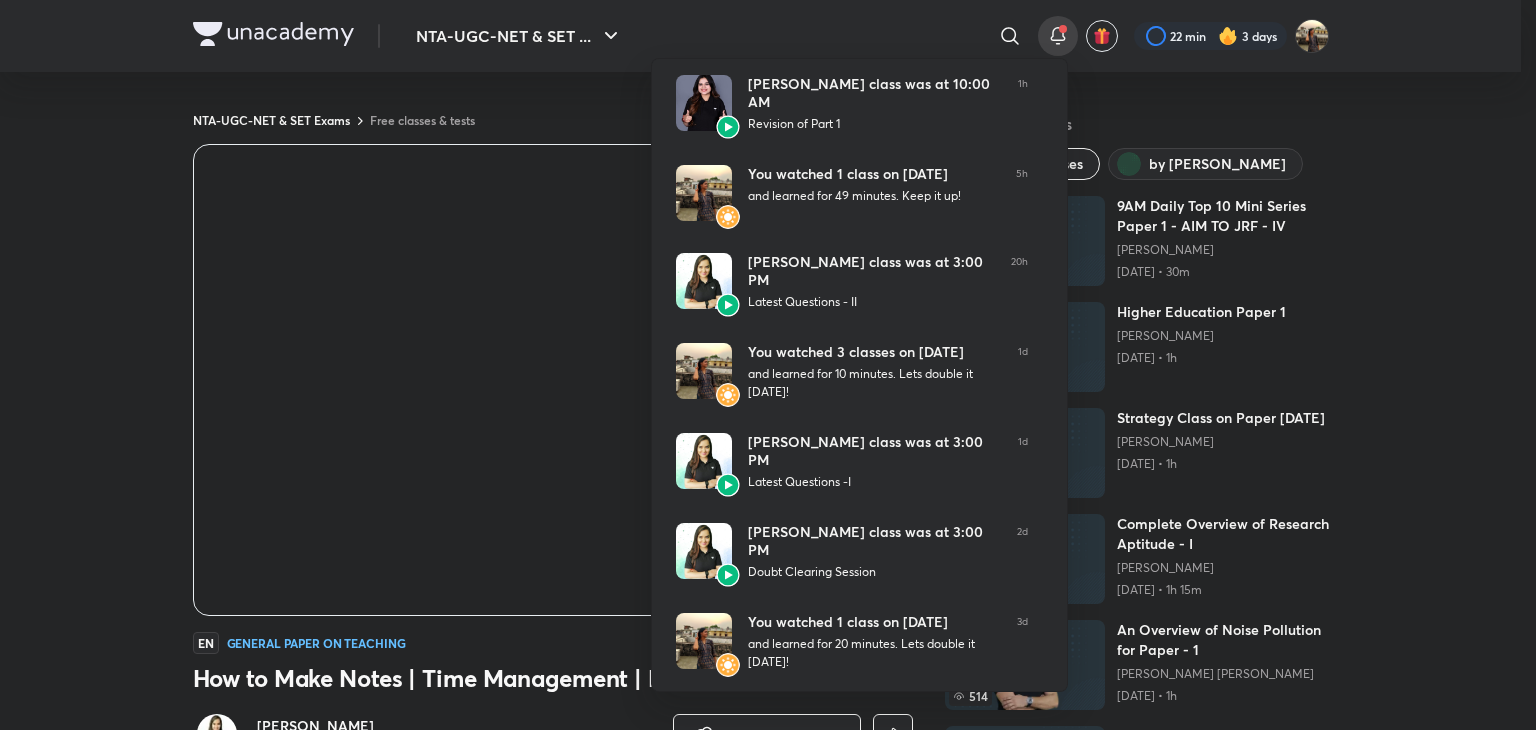 click at bounding box center [768, 365] 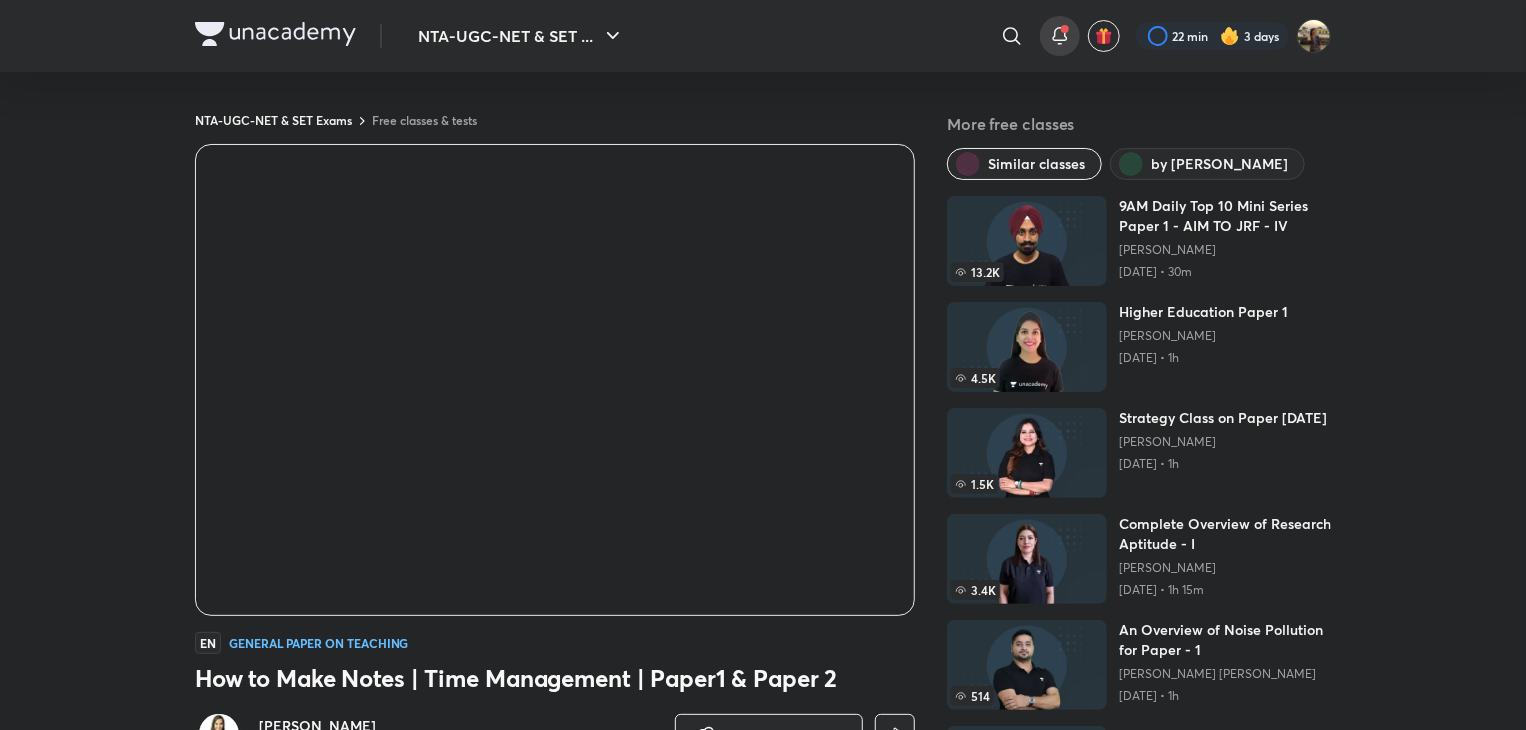 click 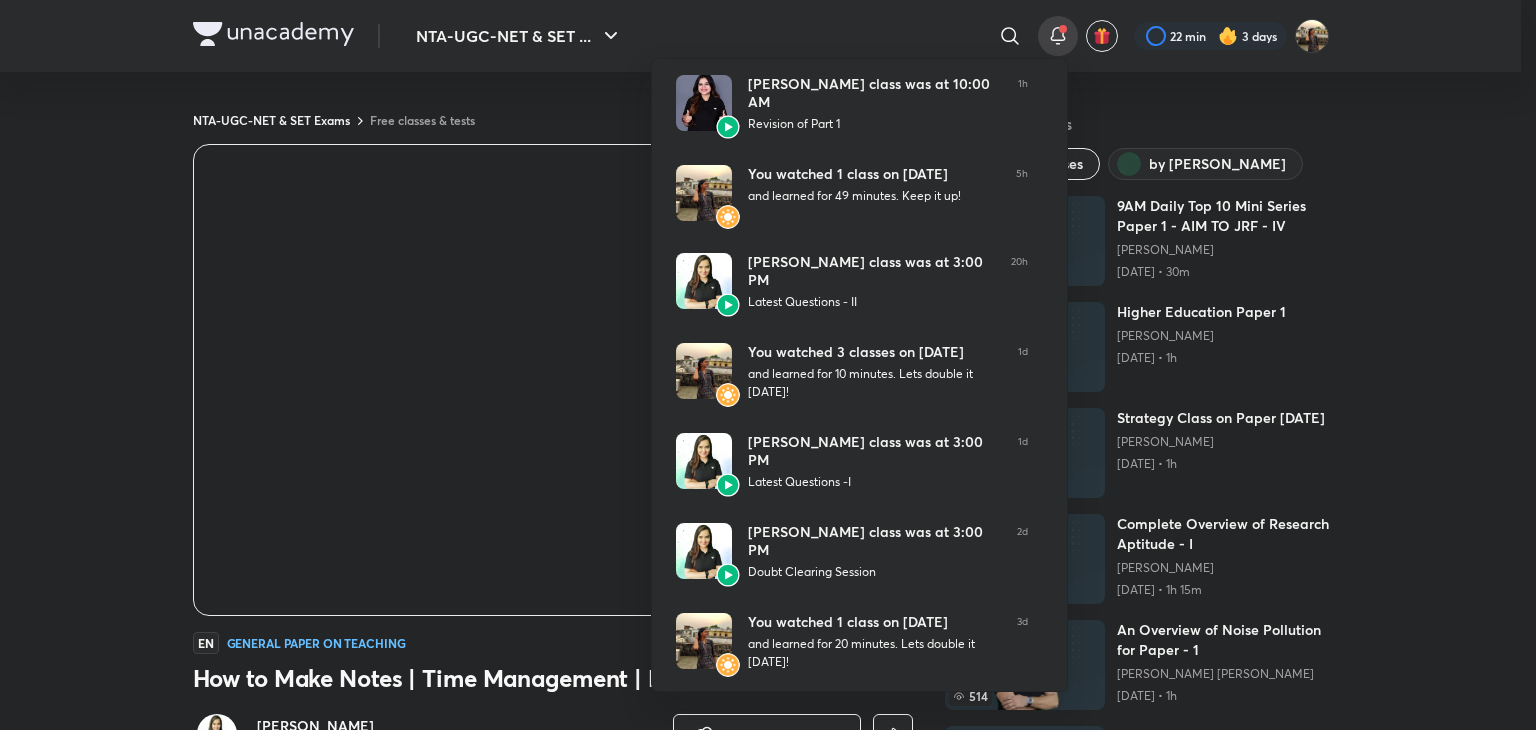 click at bounding box center (768, 365) 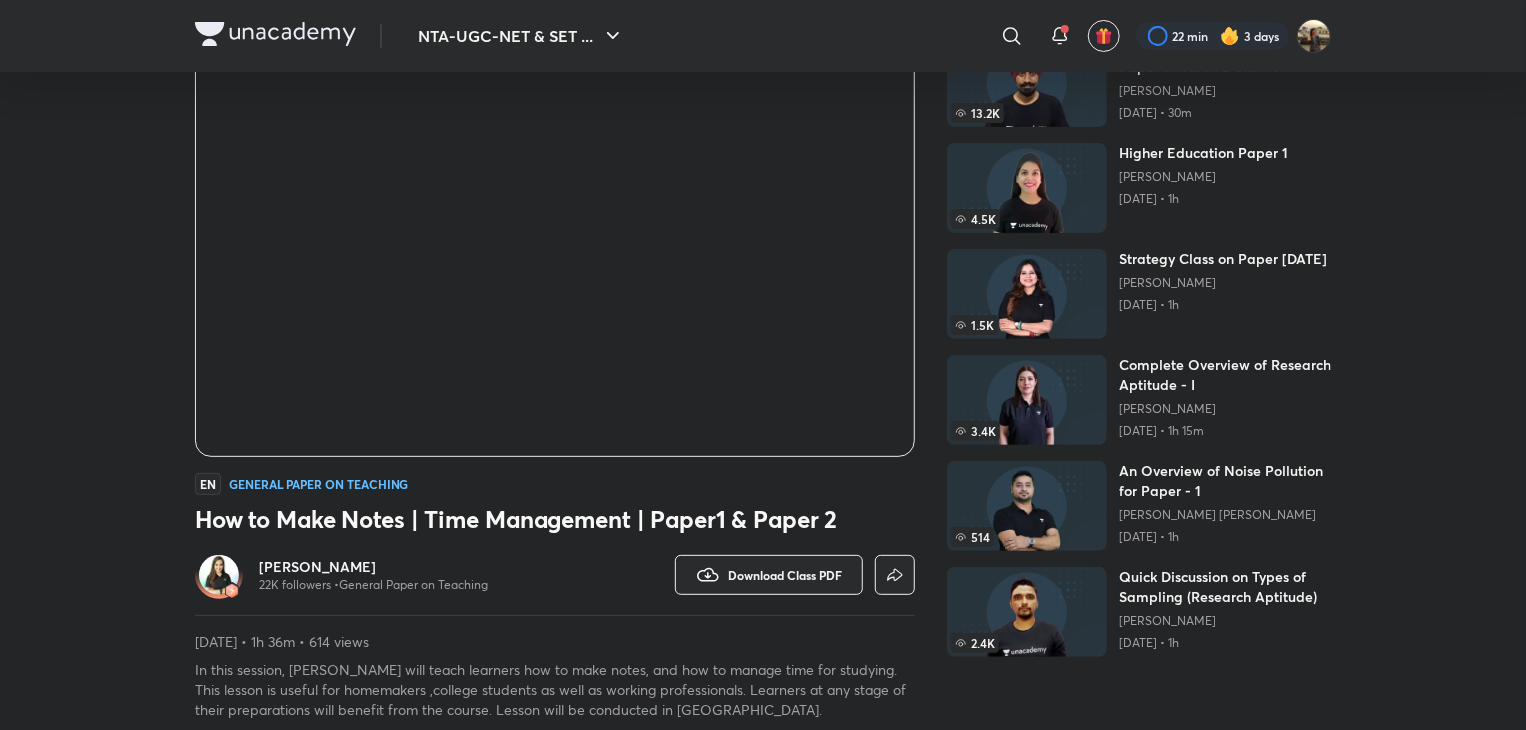 scroll, scrollTop: 0, scrollLeft: 0, axis: both 